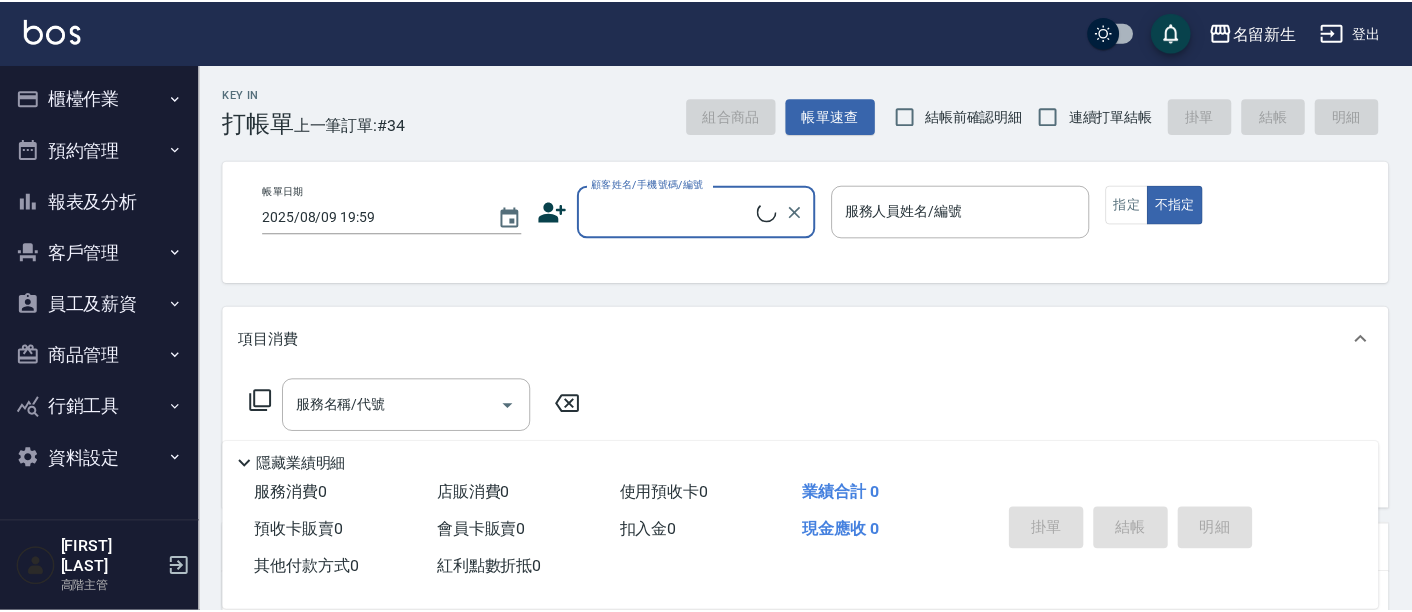 scroll, scrollTop: 0, scrollLeft: 0, axis: both 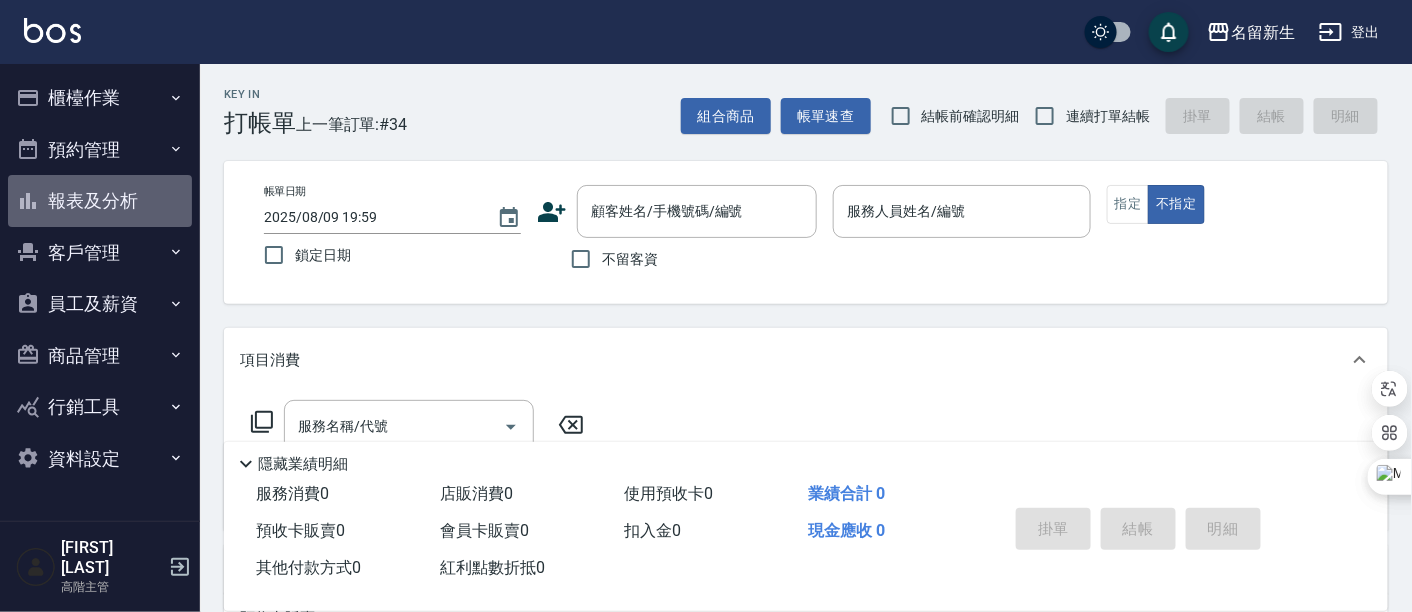 click on "報表及分析" at bounding box center (100, 201) 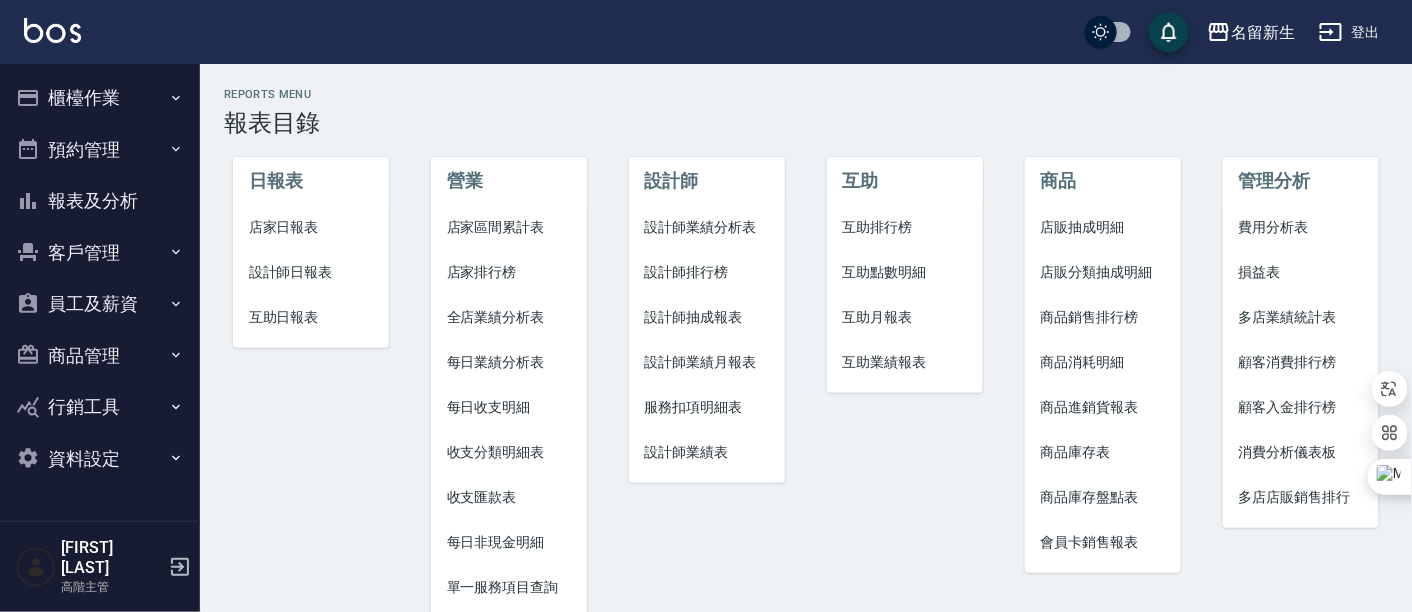 click on "收支匯款表" at bounding box center (509, 497) 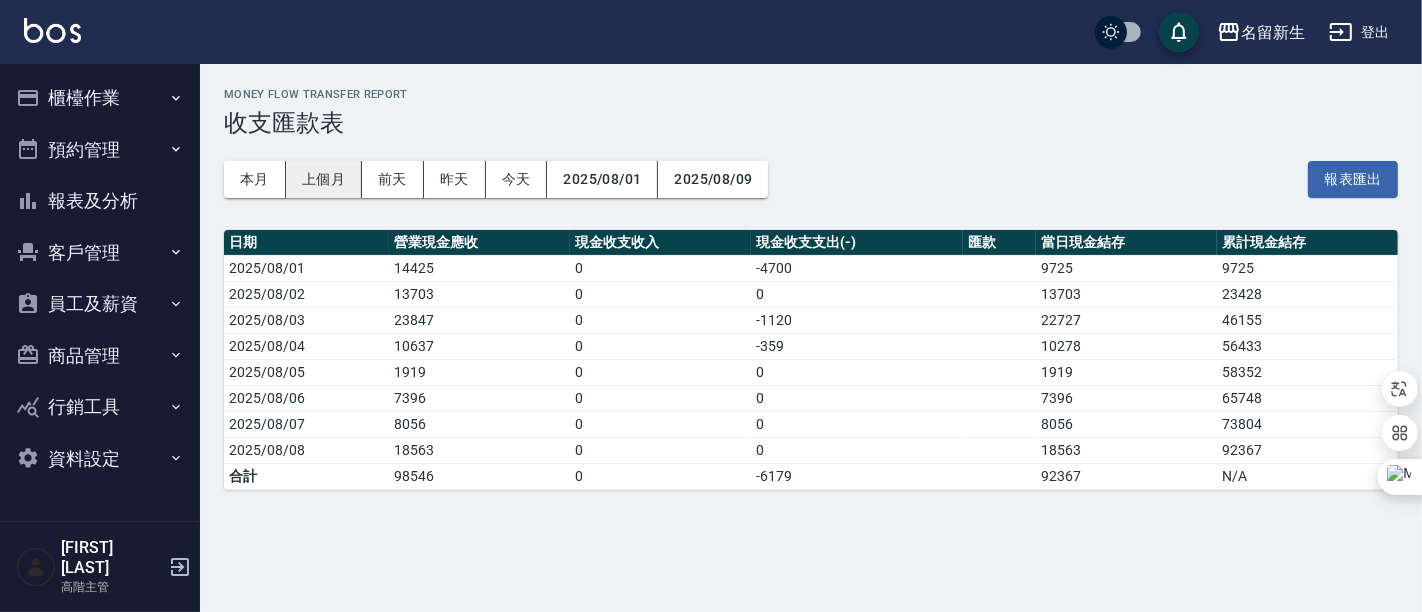 click on "上個月" at bounding box center (324, 179) 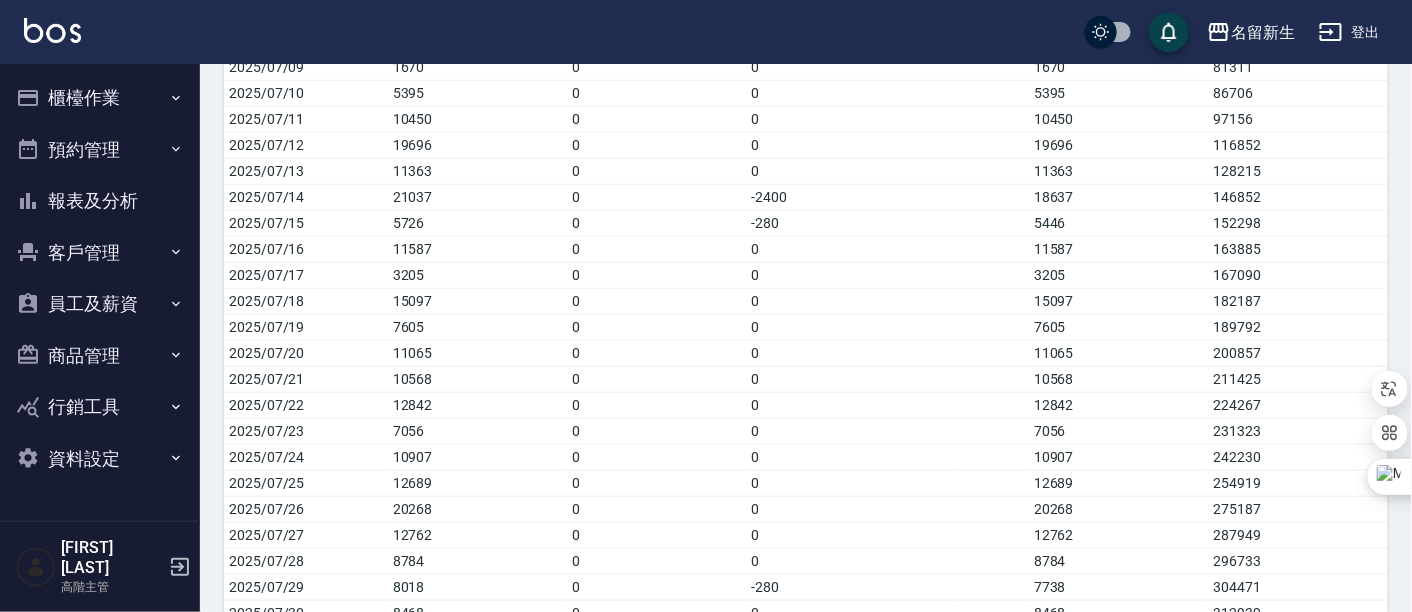 scroll, scrollTop: 444, scrollLeft: 0, axis: vertical 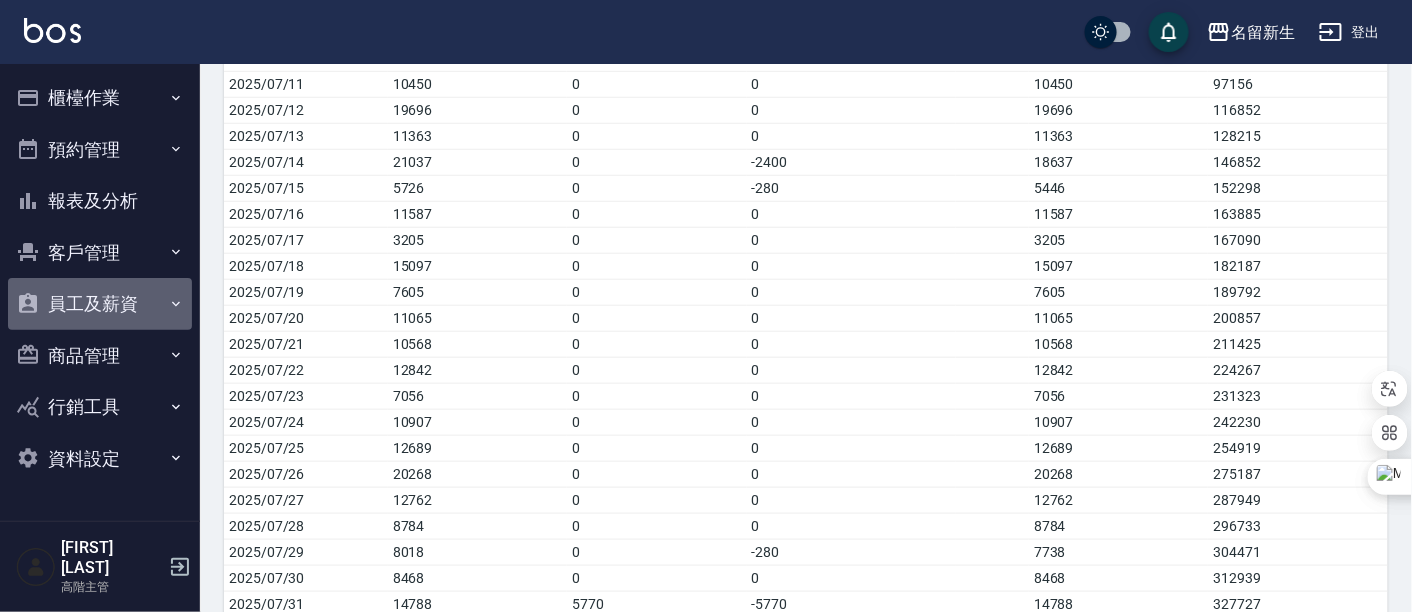 click on "員工及薪資" at bounding box center (100, 304) 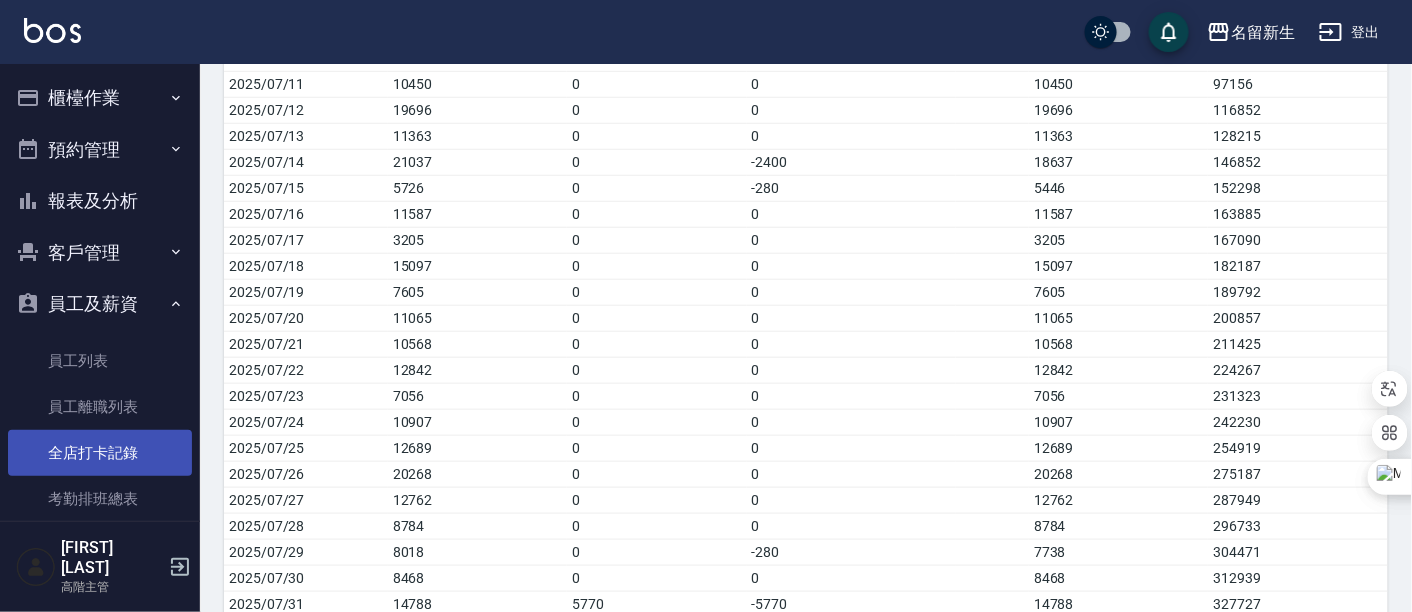 scroll, scrollTop: 222, scrollLeft: 0, axis: vertical 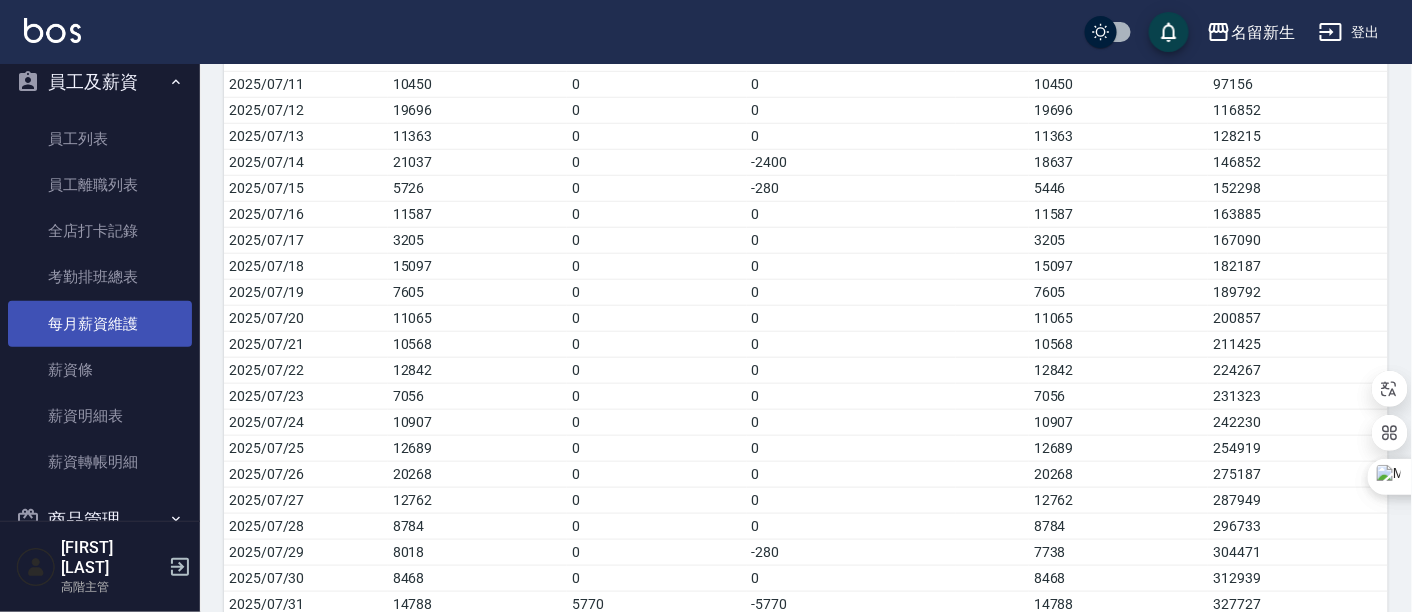 click on "每月薪資維護" at bounding box center [100, 324] 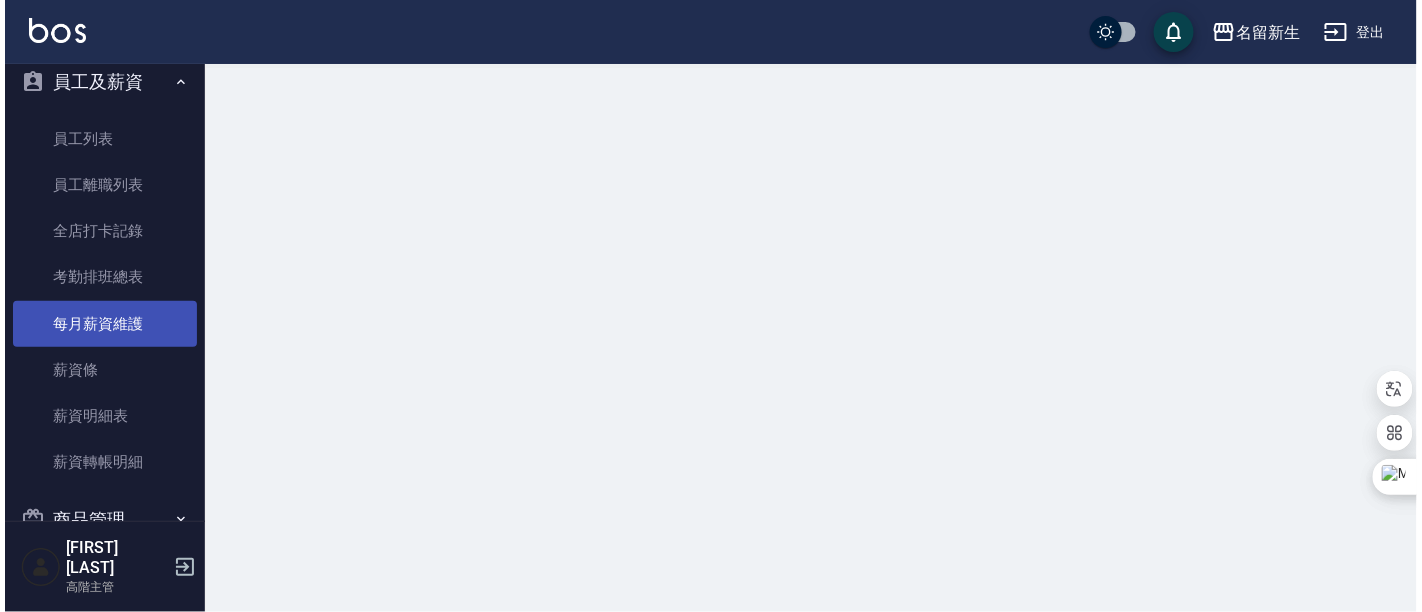scroll, scrollTop: 0, scrollLeft: 0, axis: both 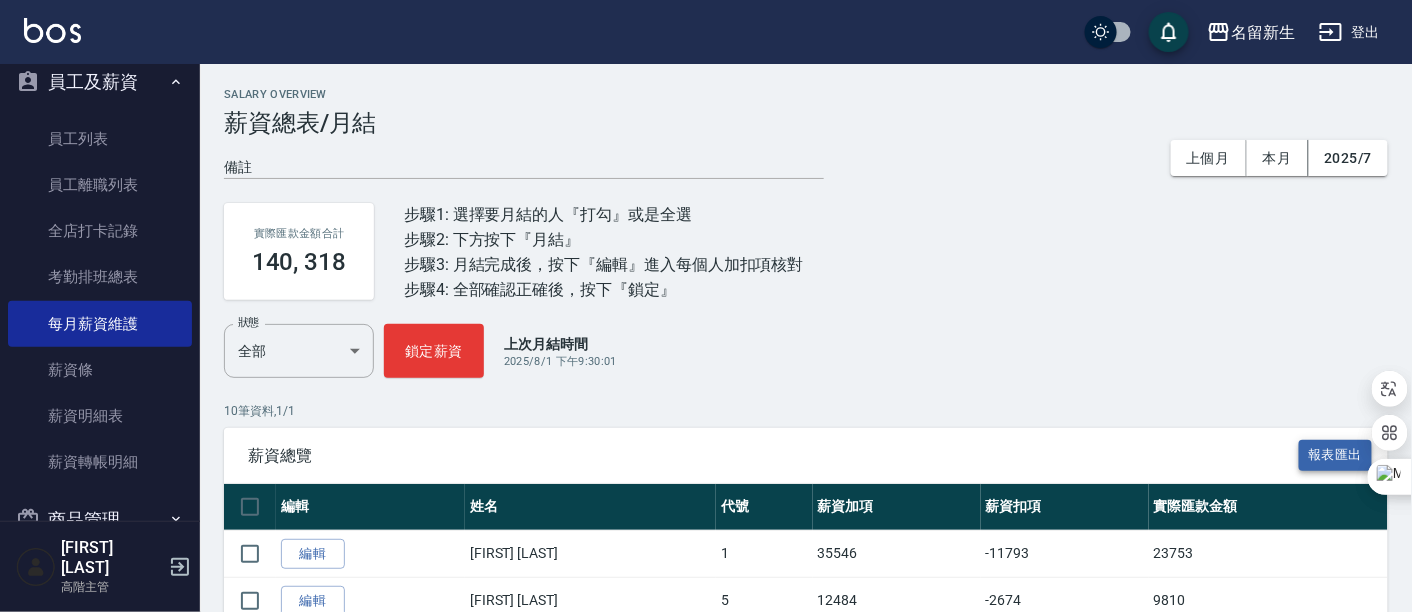 click on "報表匯出" at bounding box center [1336, 455] 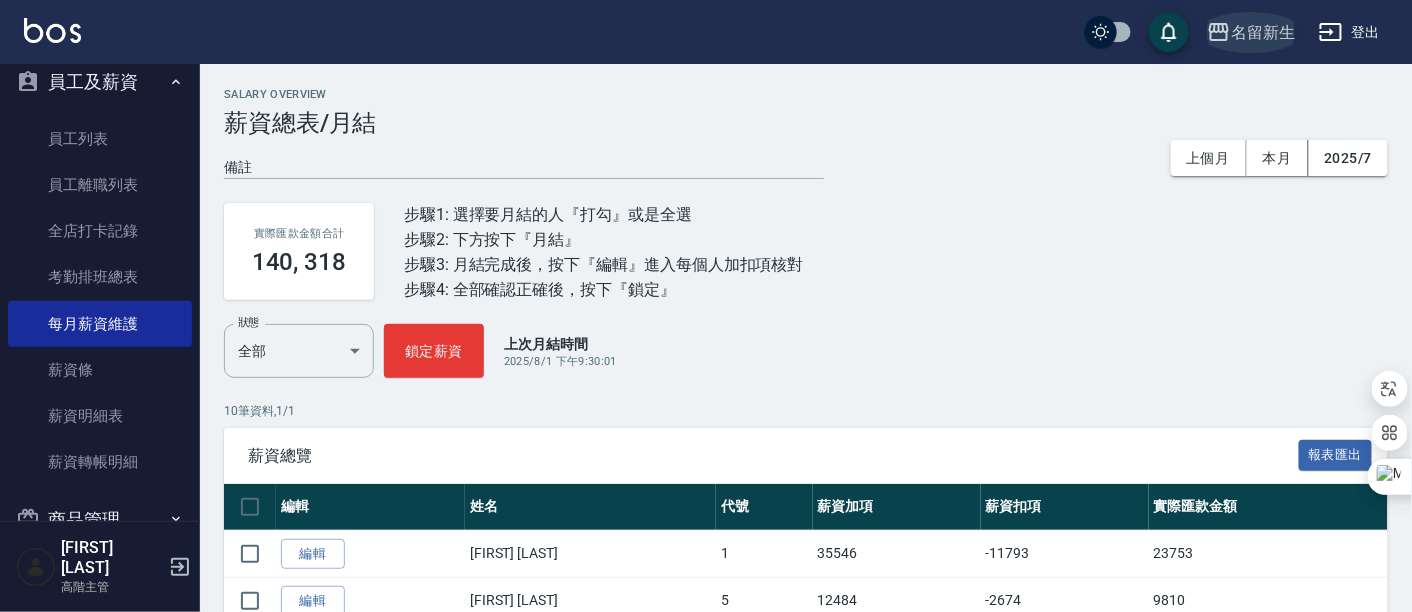 click on "名留新生" at bounding box center [1251, 32] 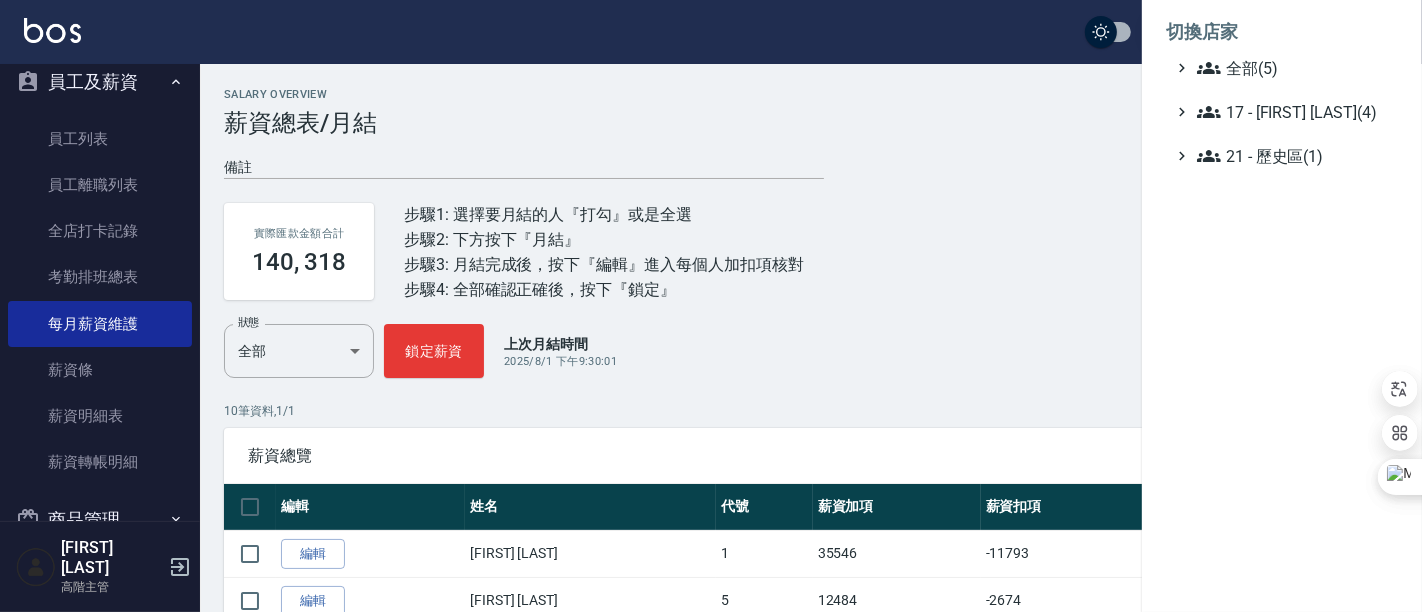 click on "切換店家 全部(5) 17 - 顏鵬原(4) 21 - 歷史區(1)" at bounding box center [711, 306] 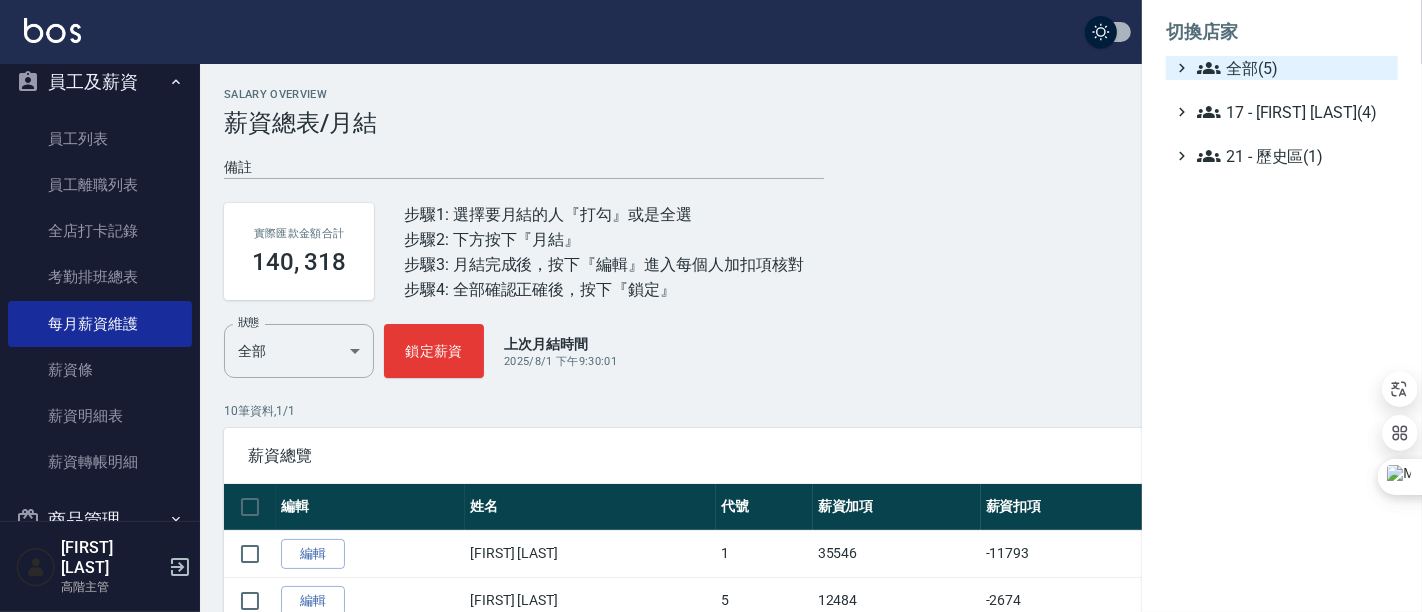 click on "全部(5)" at bounding box center [1293, 68] 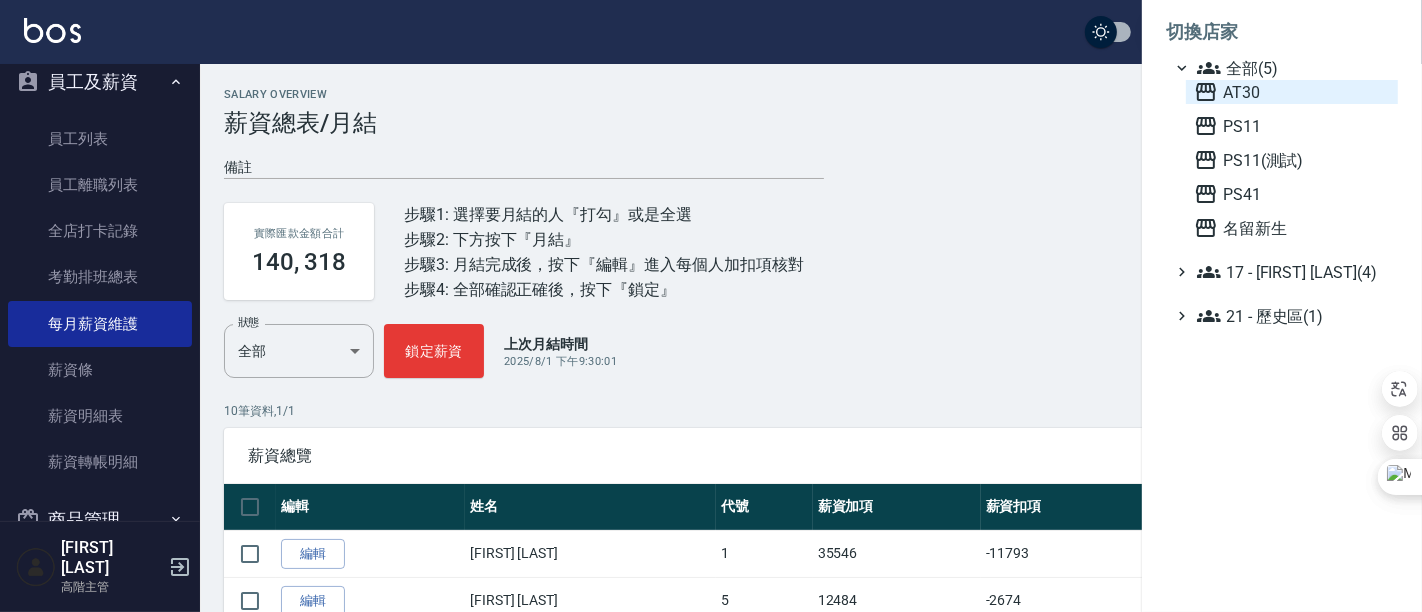 click on "AT30" at bounding box center (1292, 92) 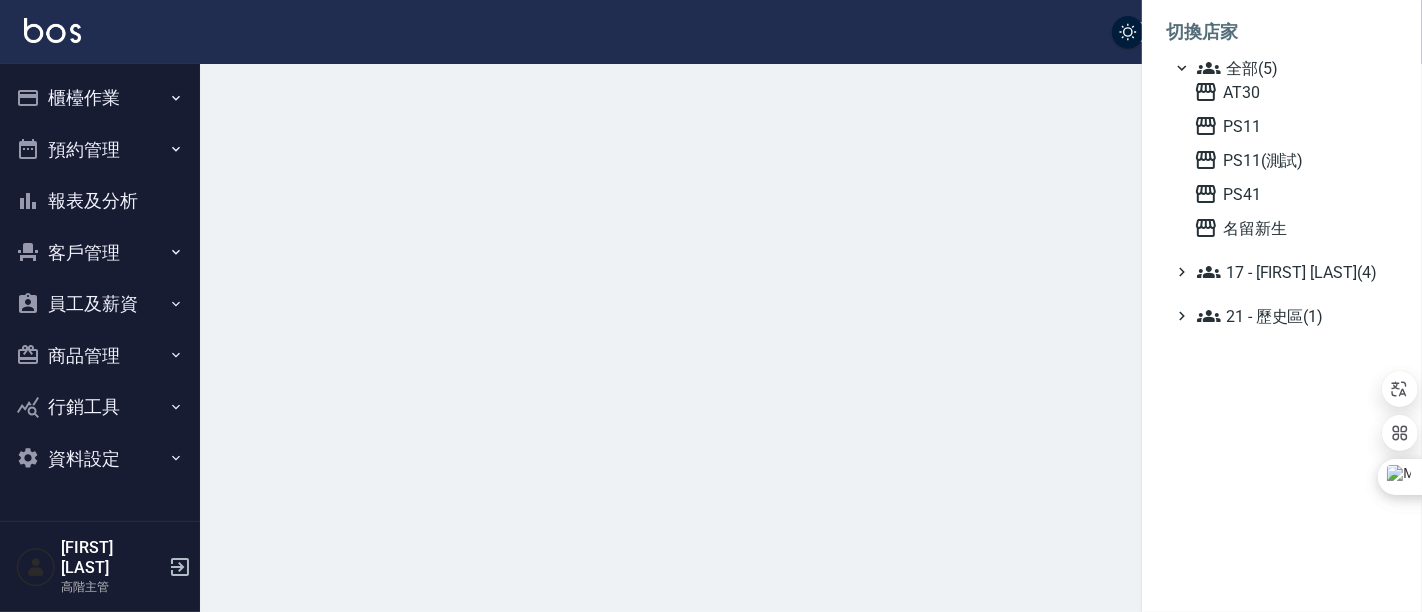 scroll, scrollTop: 0, scrollLeft: 0, axis: both 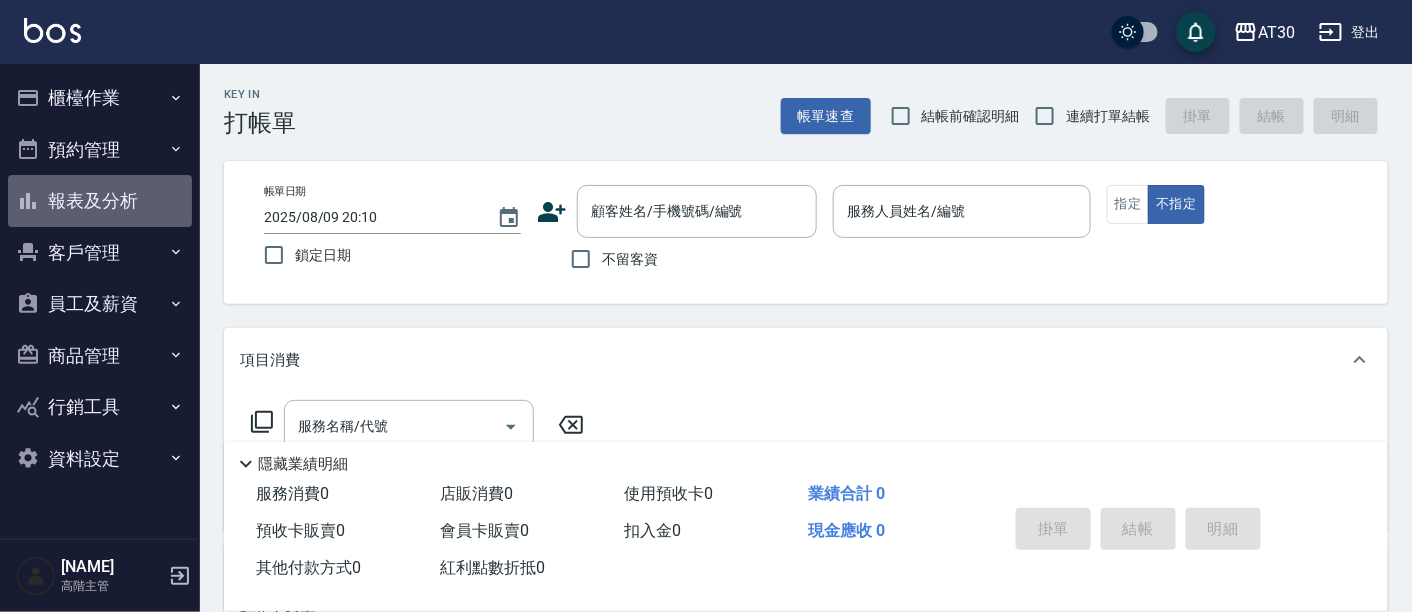 click on "報表及分析" at bounding box center (100, 201) 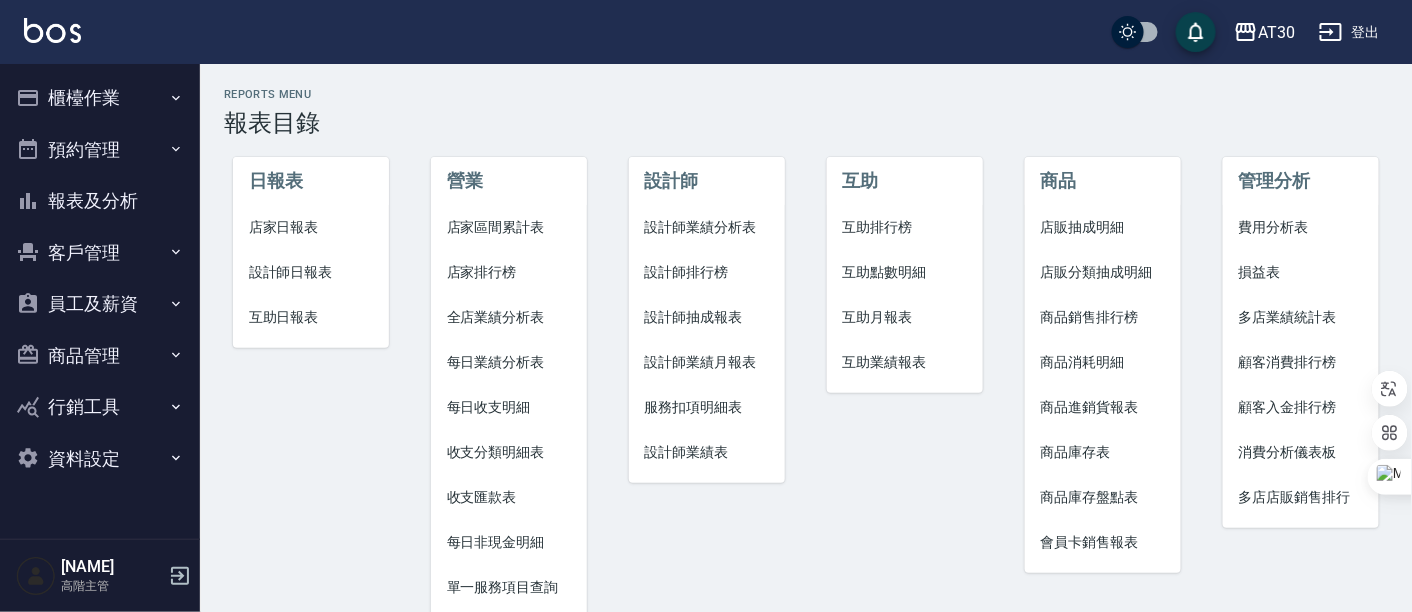 click on "收支匯款表" at bounding box center [509, 497] 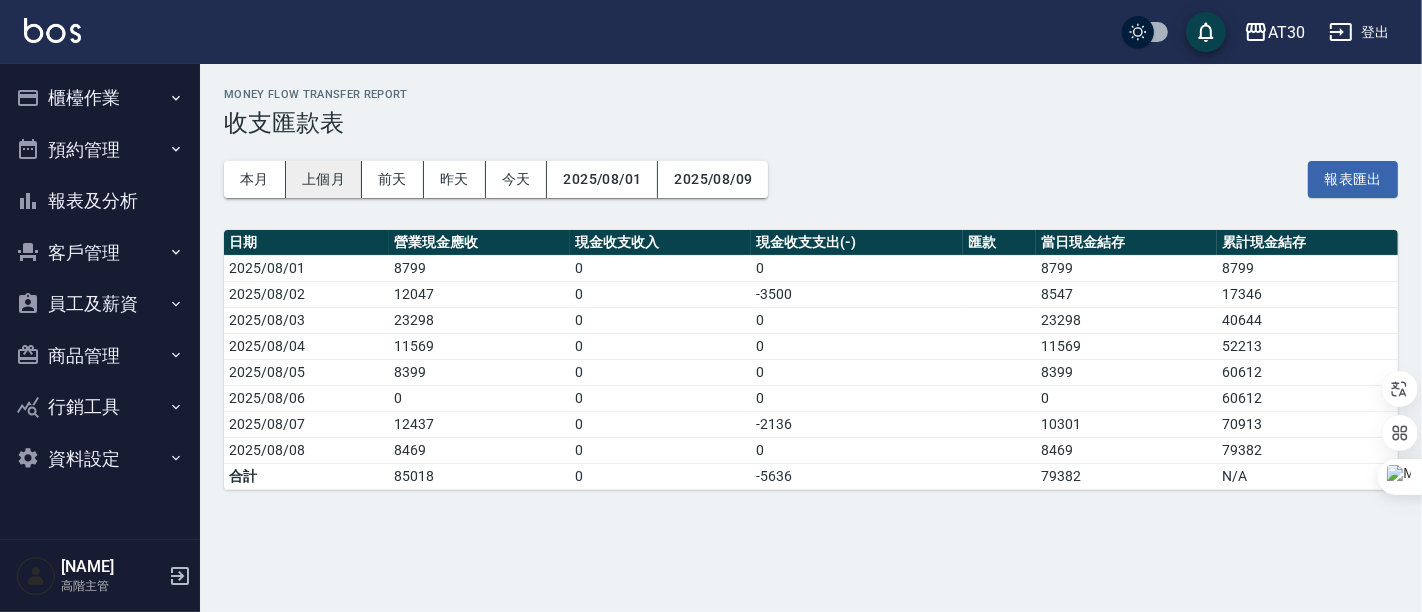 click on "上個月" at bounding box center (324, 179) 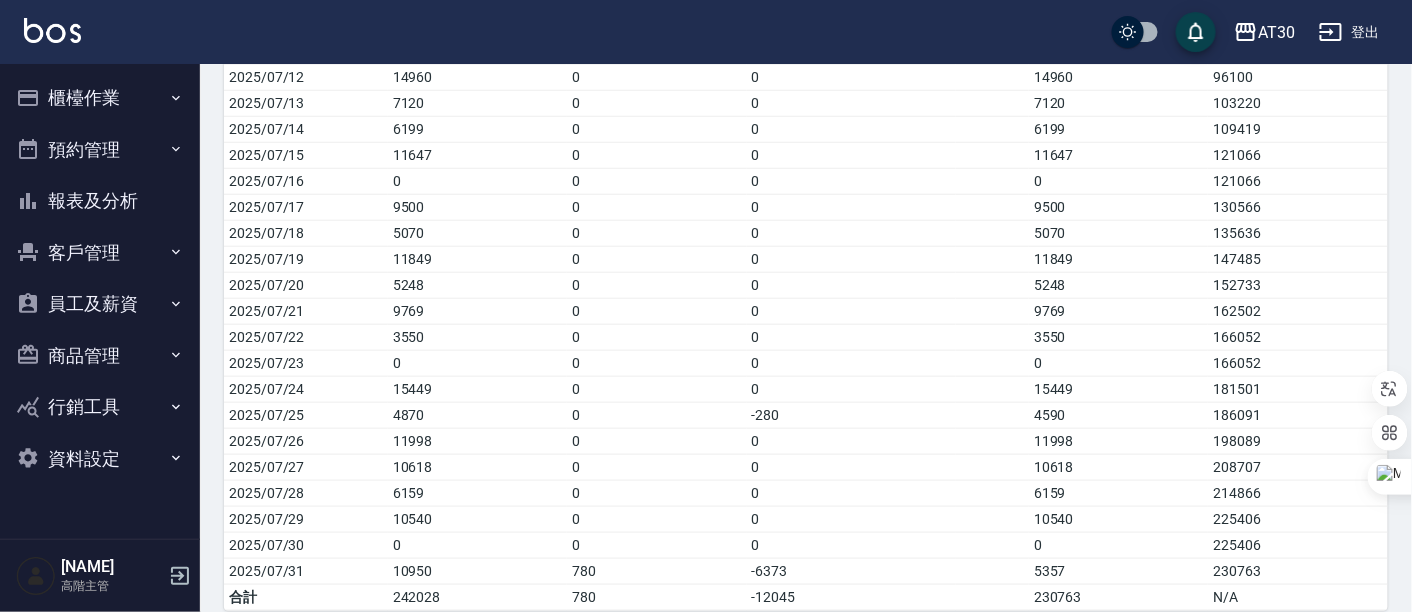 scroll, scrollTop: 489, scrollLeft: 0, axis: vertical 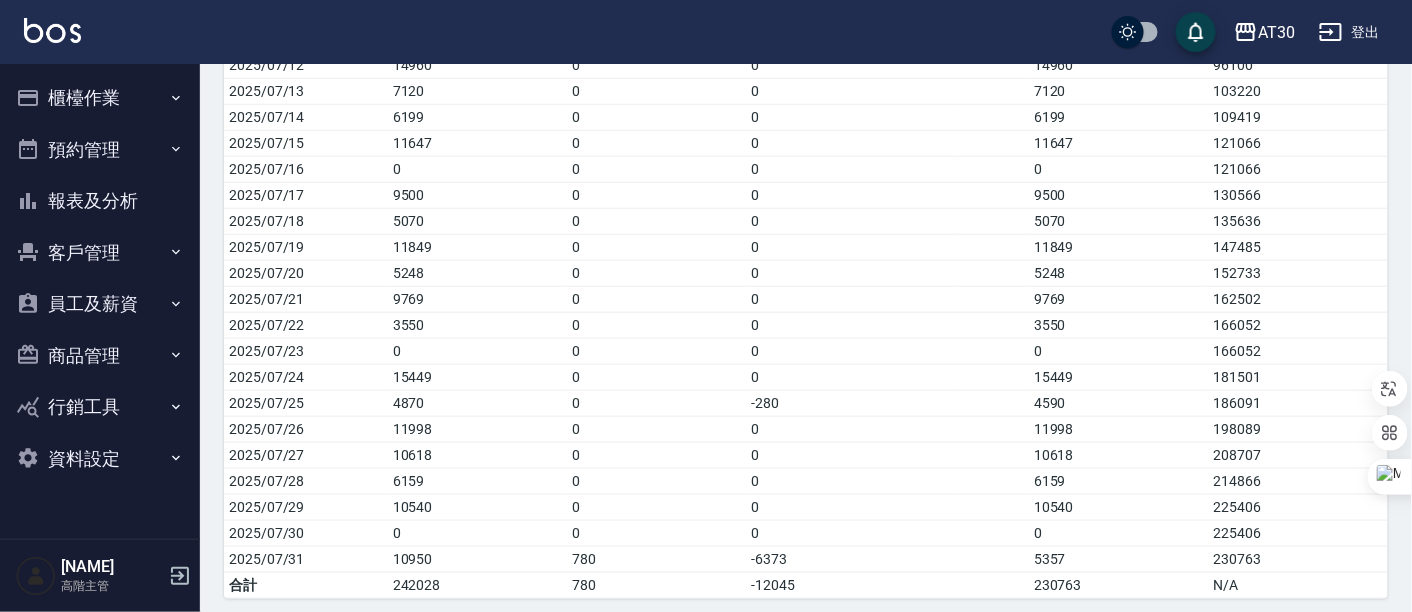 click on "員工及薪資" at bounding box center (100, 304) 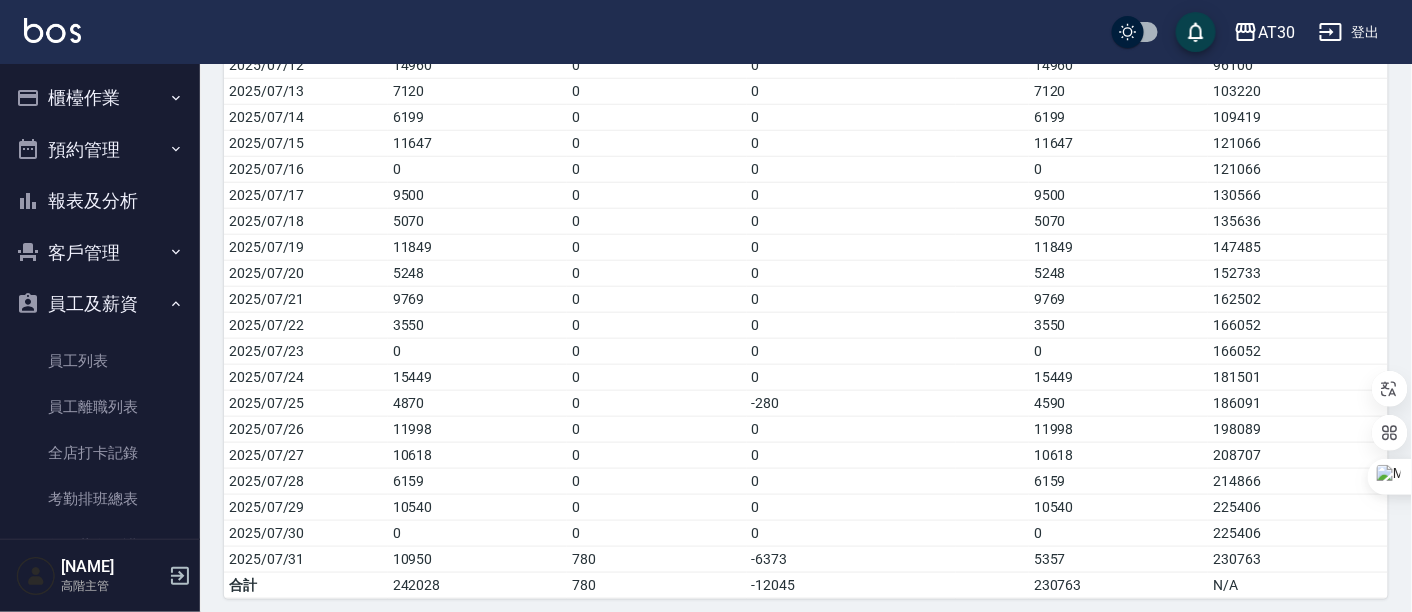 scroll, scrollTop: 222, scrollLeft: 0, axis: vertical 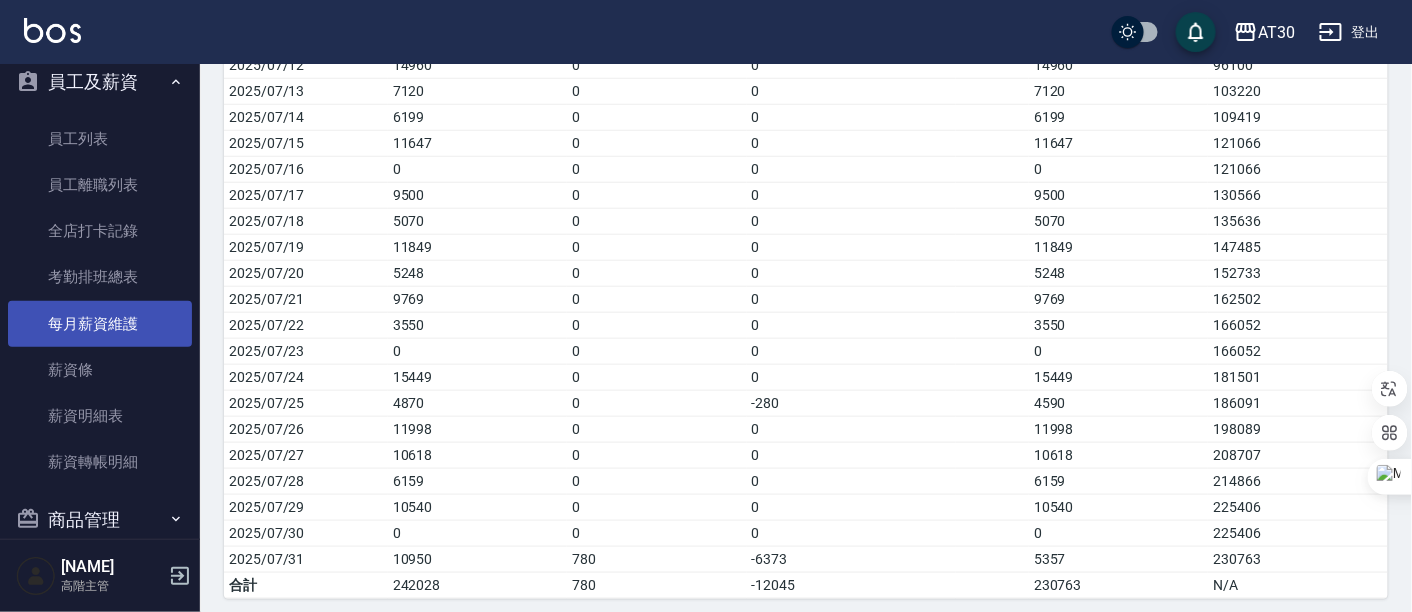 click on "每月薪資維護" at bounding box center (100, 324) 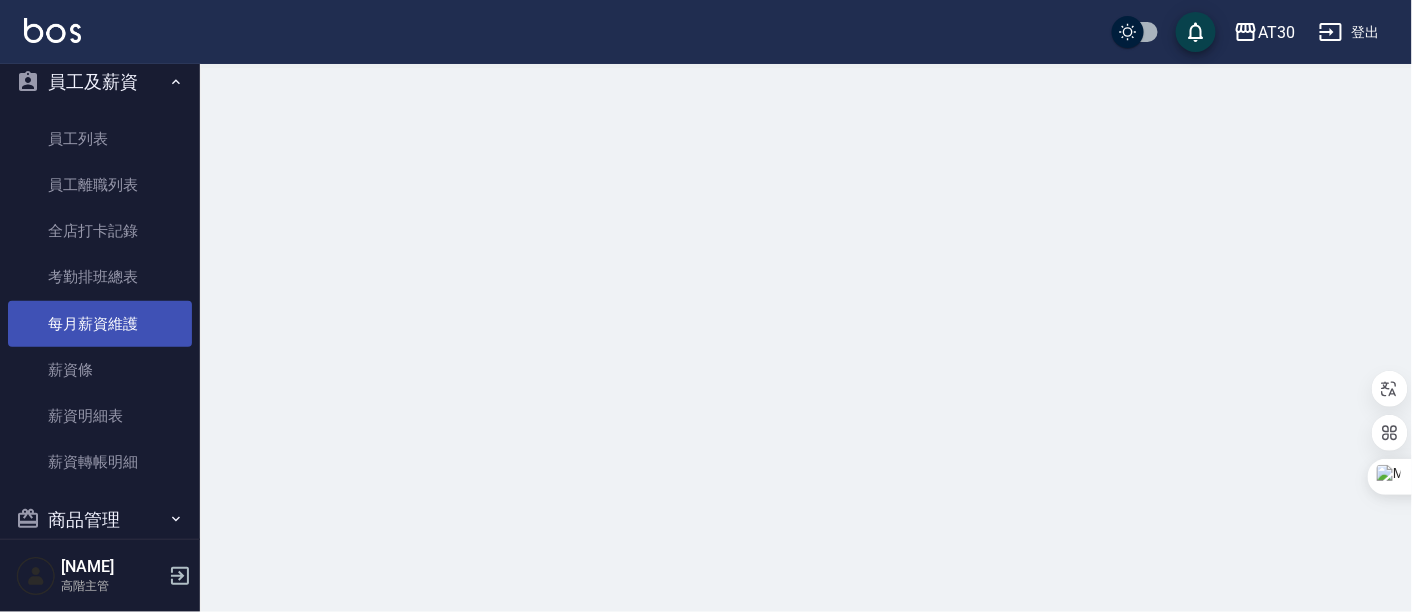 scroll, scrollTop: 0, scrollLeft: 0, axis: both 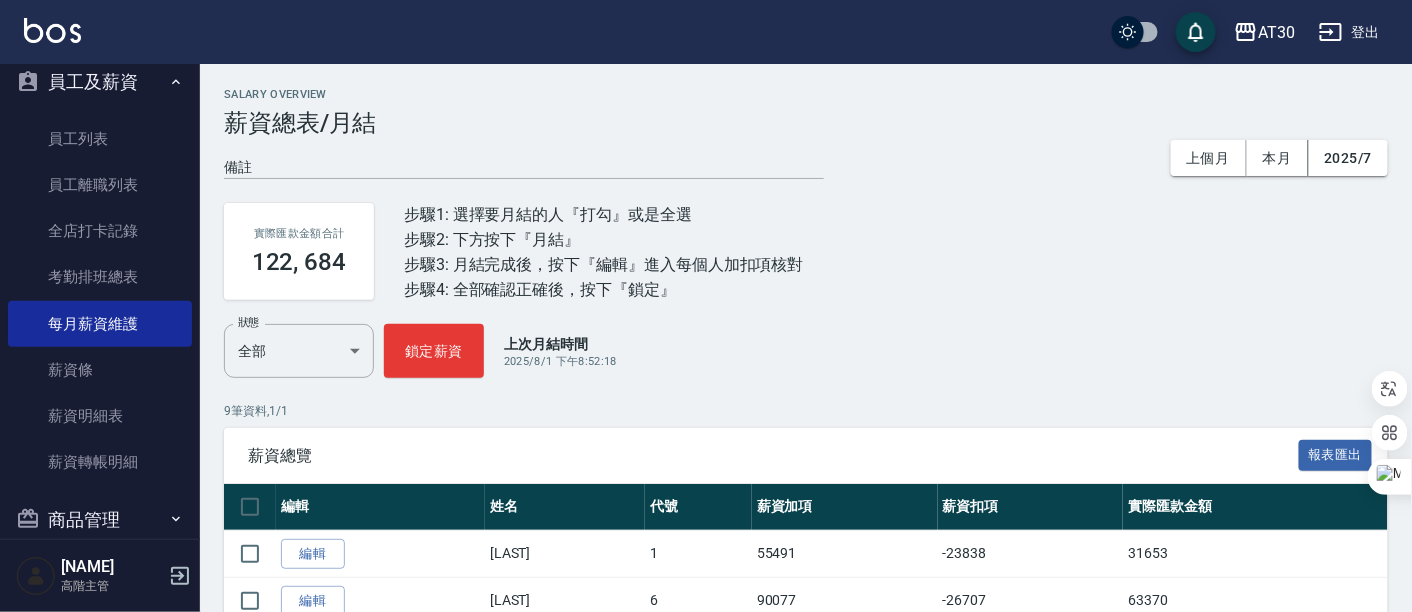 click on "實際匯款金額合計 122, 684 步驟1: 選擇要月結的人『打勾』或是全選 步驟2: 下方按下『月結』 步驟3: 月結完成後，按下『編輯』進入每個人加扣項核對 步驟4: 全部確認正確後，按下『鎖定』" at bounding box center (806, 251) 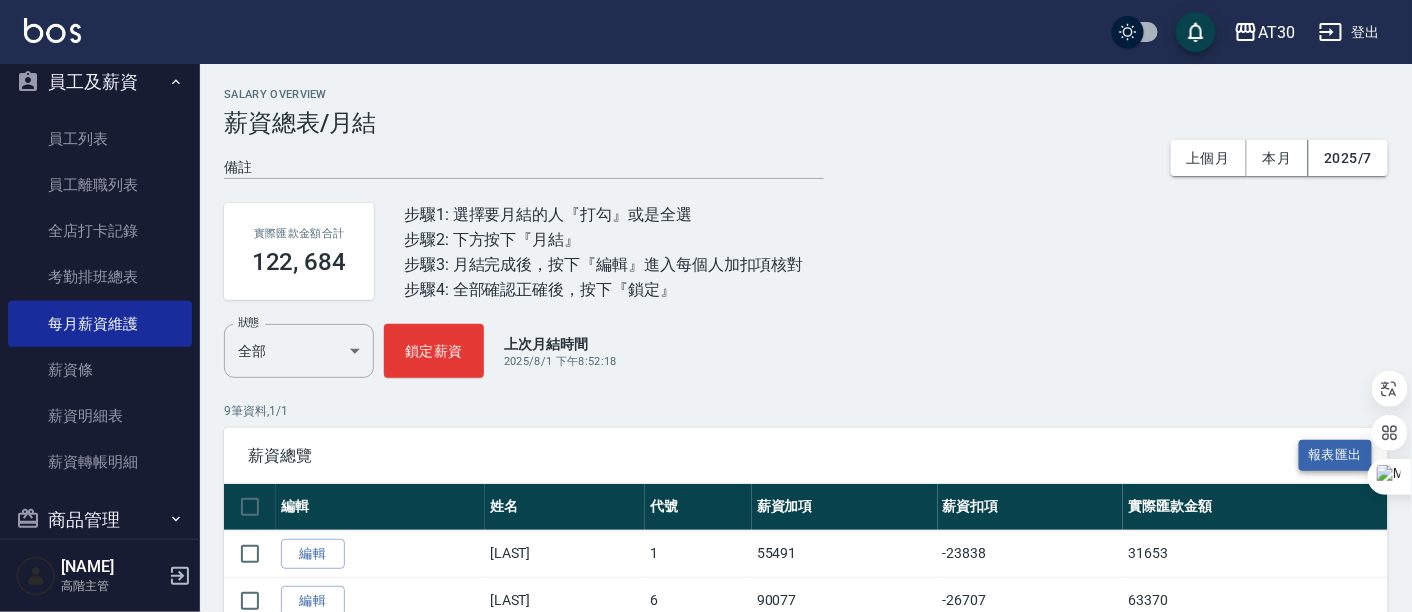 click on "報表匯出" at bounding box center [1336, 455] 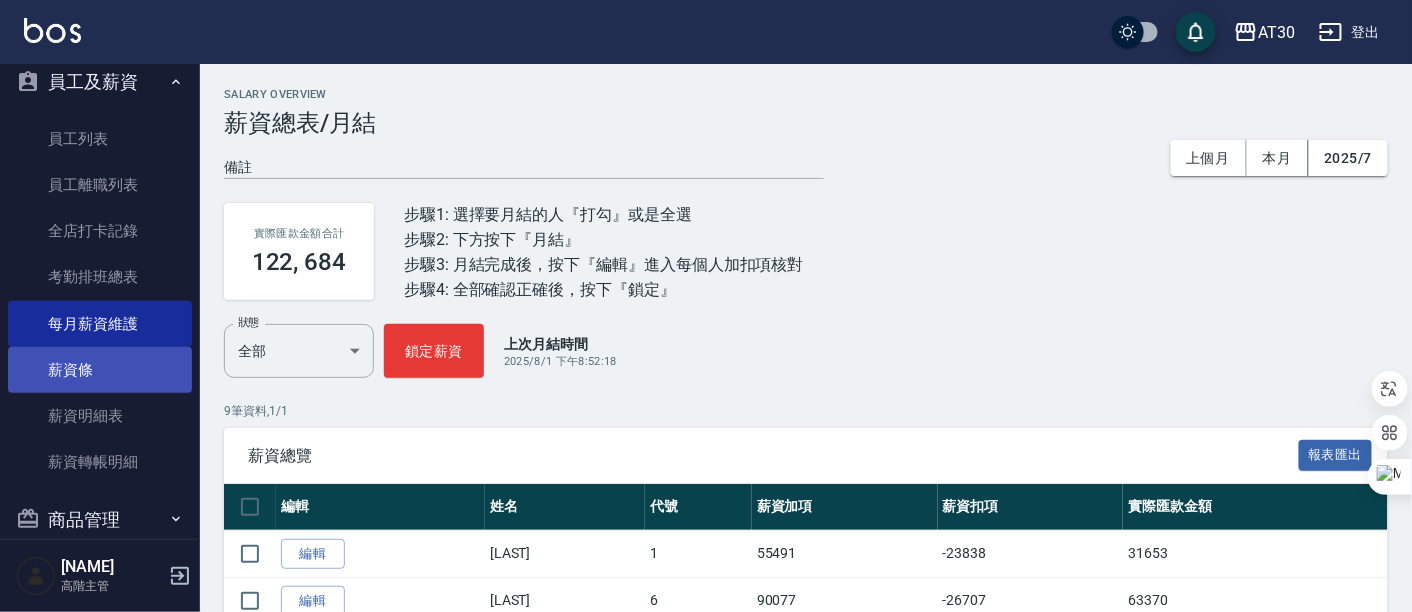 click on "薪資條" at bounding box center [100, 370] 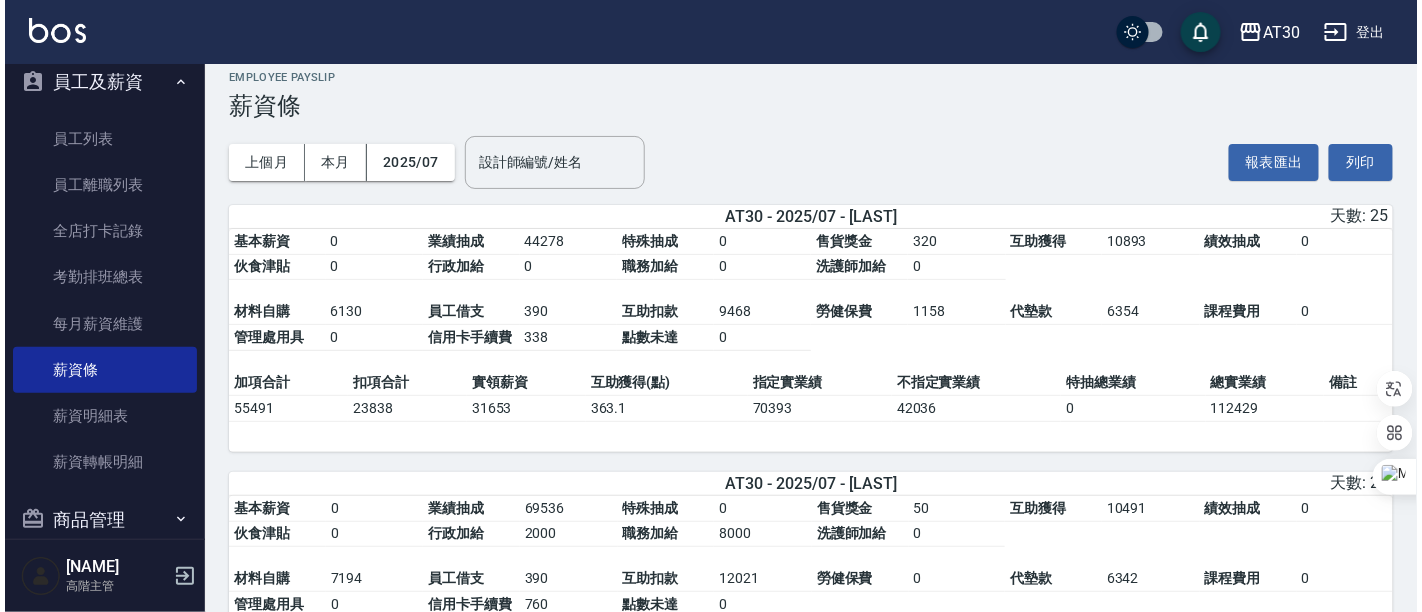 scroll, scrollTop: 0, scrollLeft: 0, axis: both 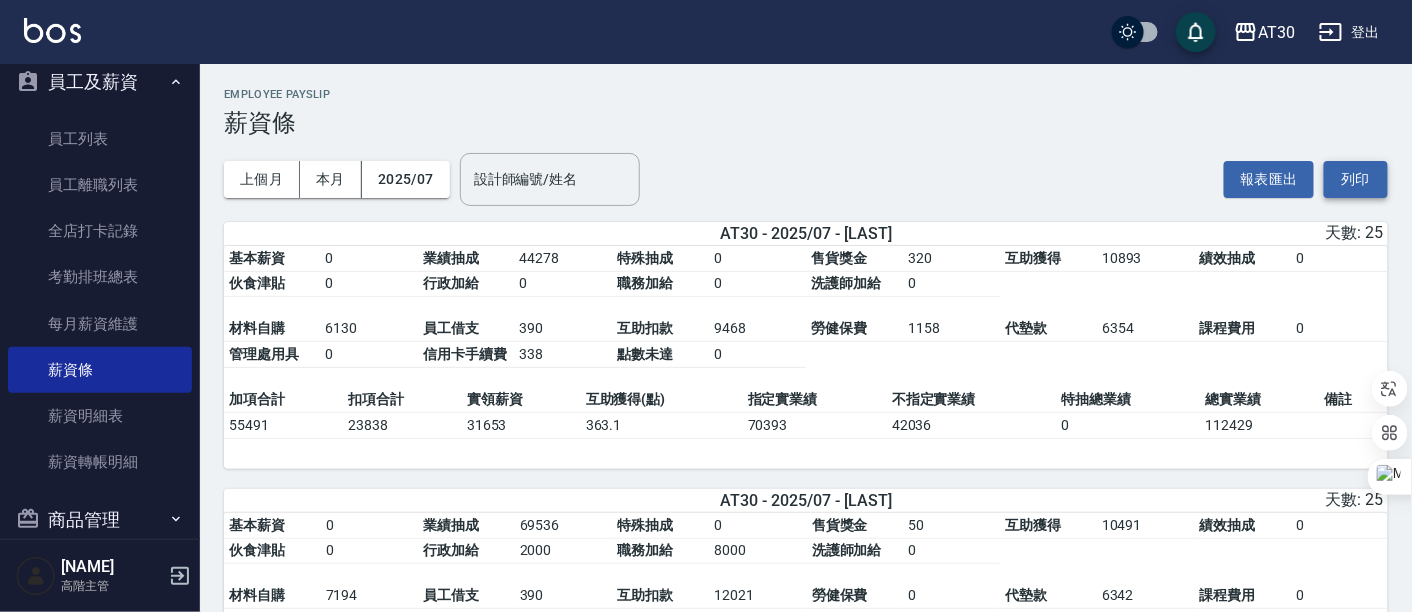 click on "列印" at bounding box center (1356, 179) 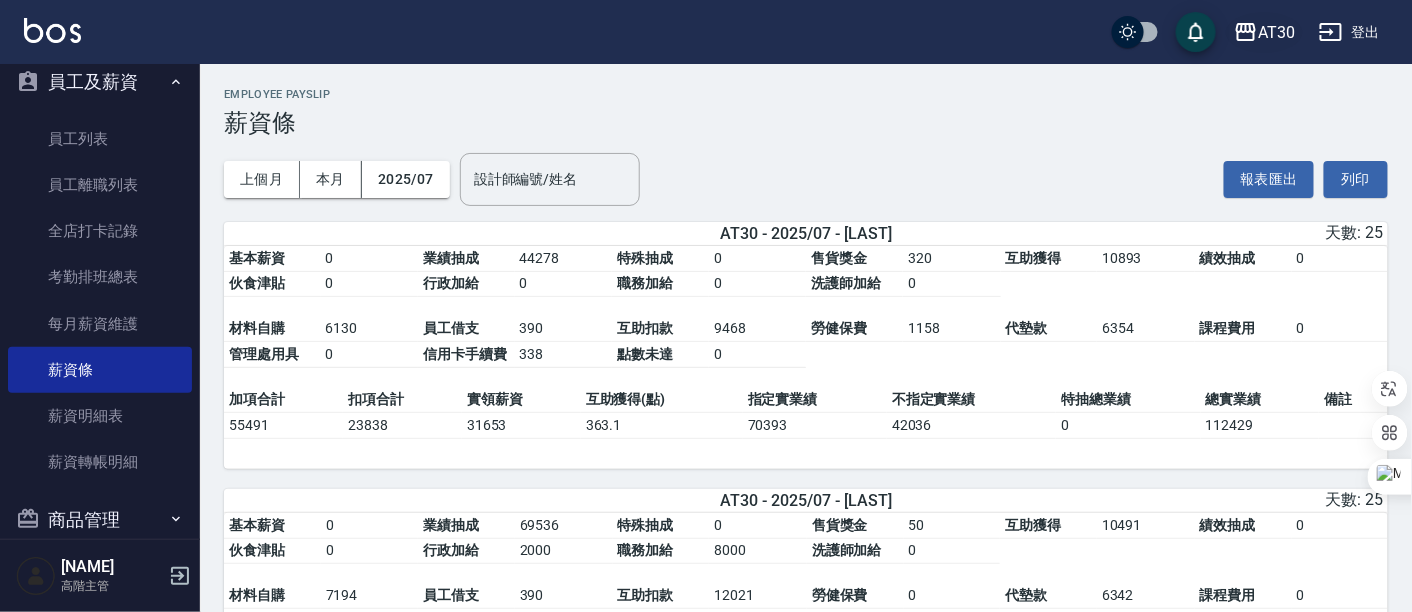 click on "AT30" at bounding box center (1276, 32) 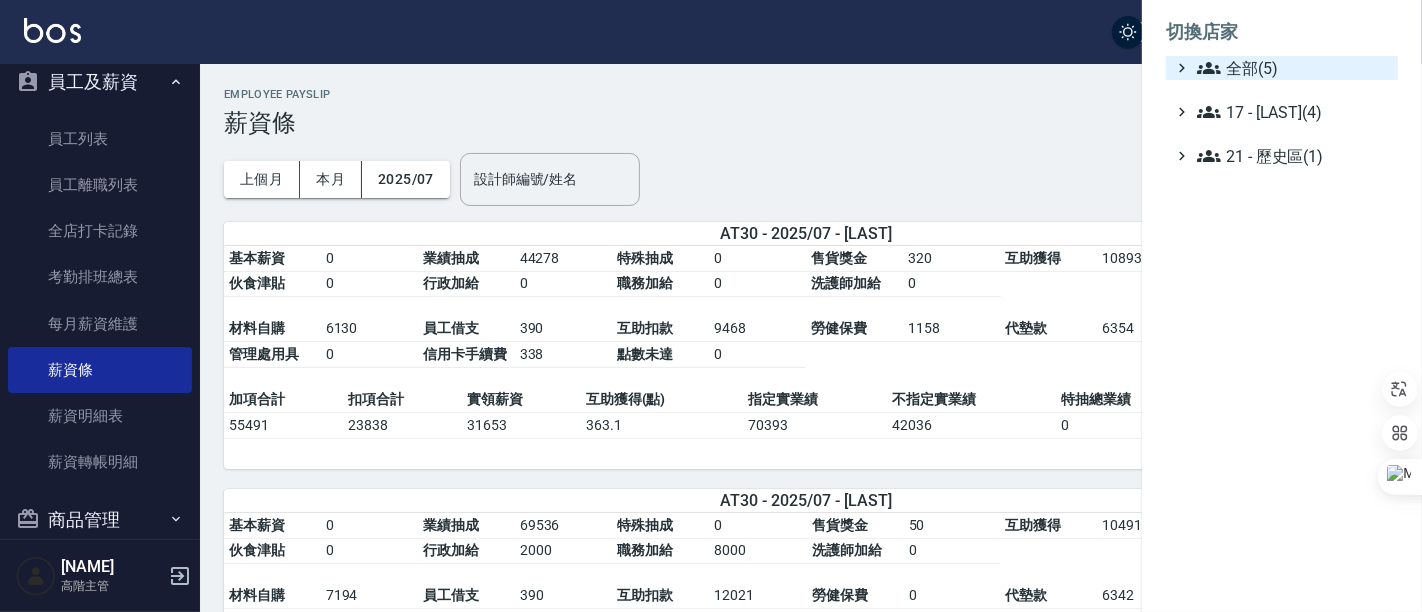 click on "全部(5)" at bounding box center (1293, 68) 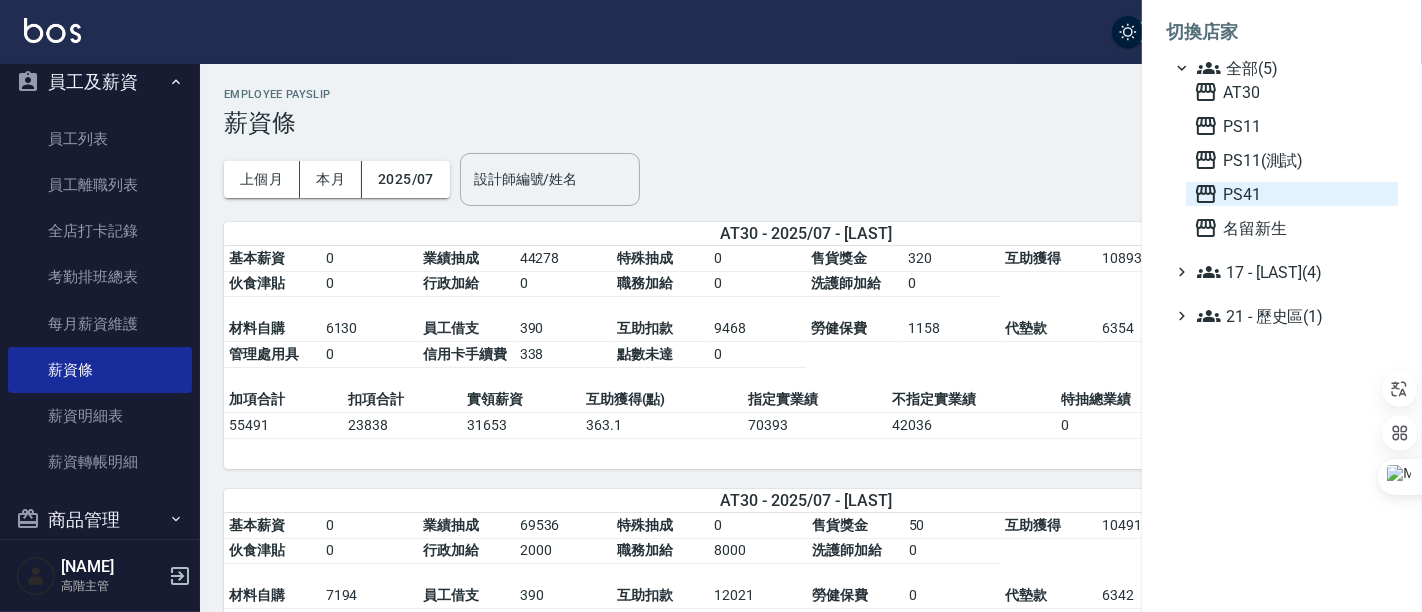click on "PS41" at bounding box center [1292, 194] 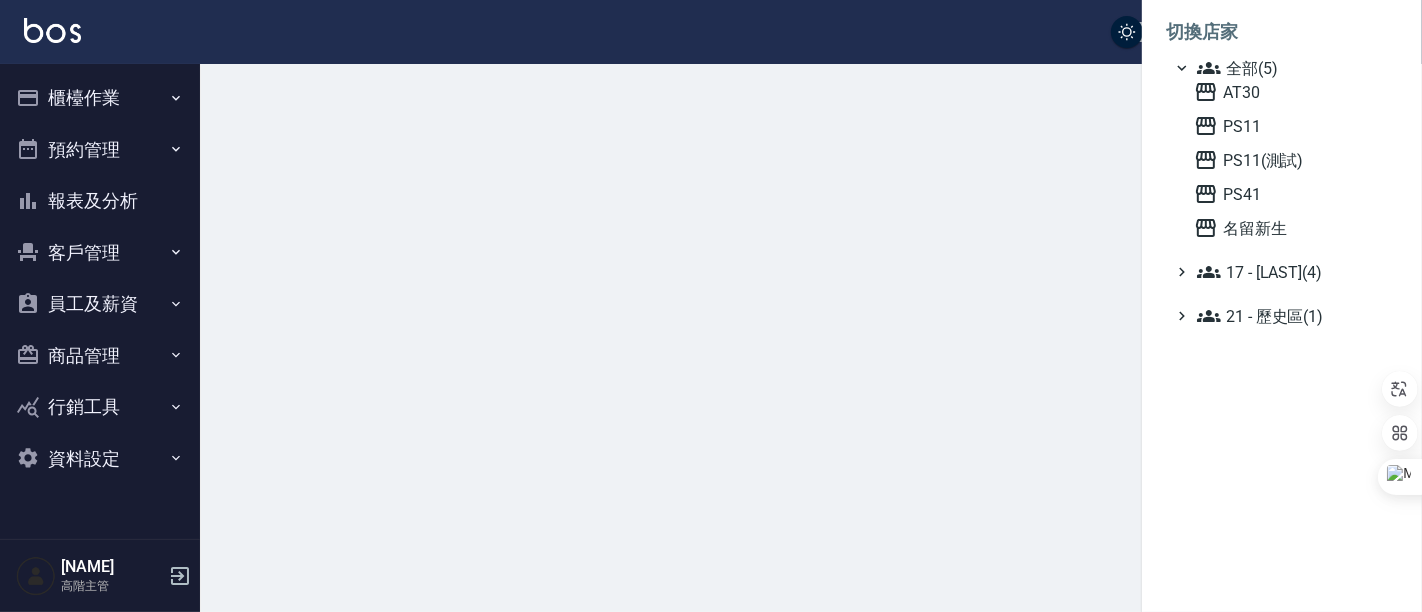 scroll, scrollTop: 0, scrollLeft: 0, axis: both 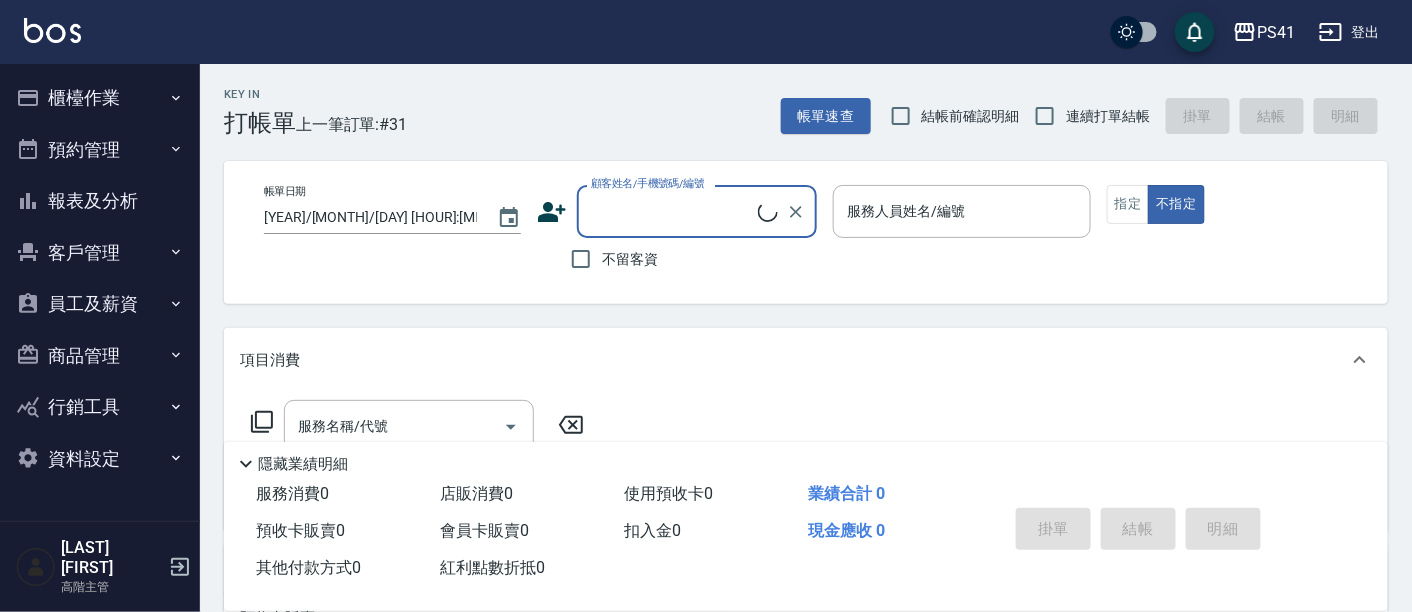 click on "員工及薪資" at bounding box center (100, 304) 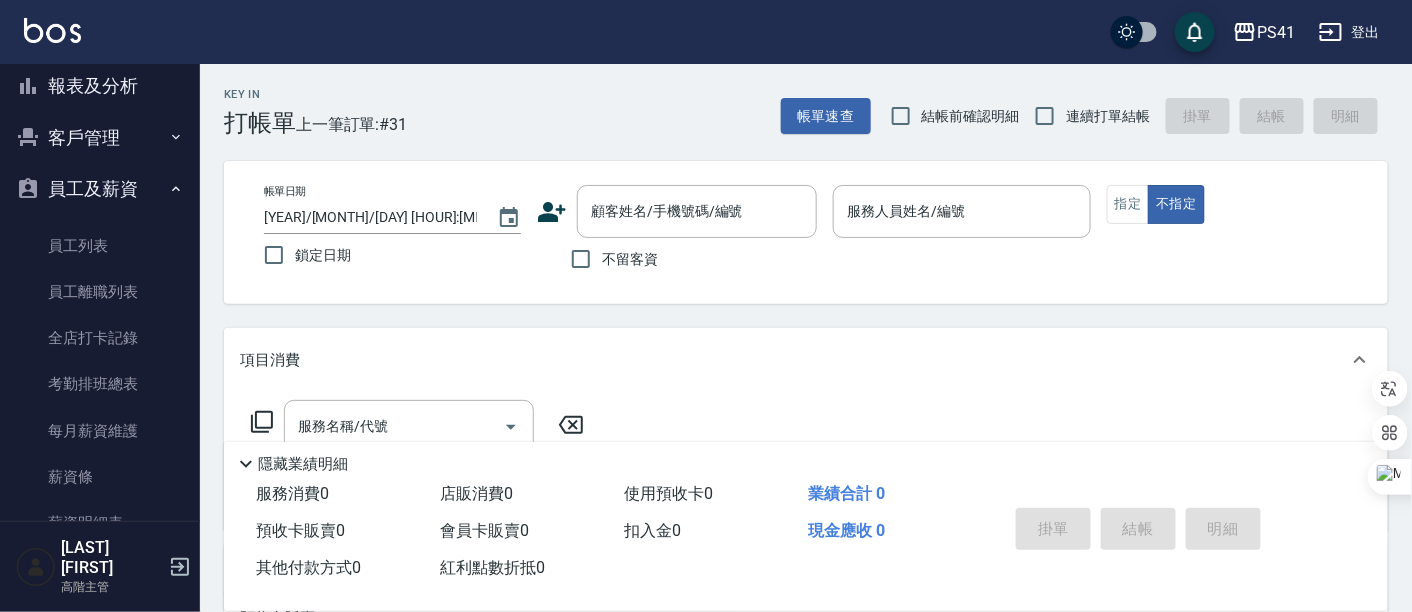 scroll, scrollTop: 222, scrollLeft: 0, axis: vertical 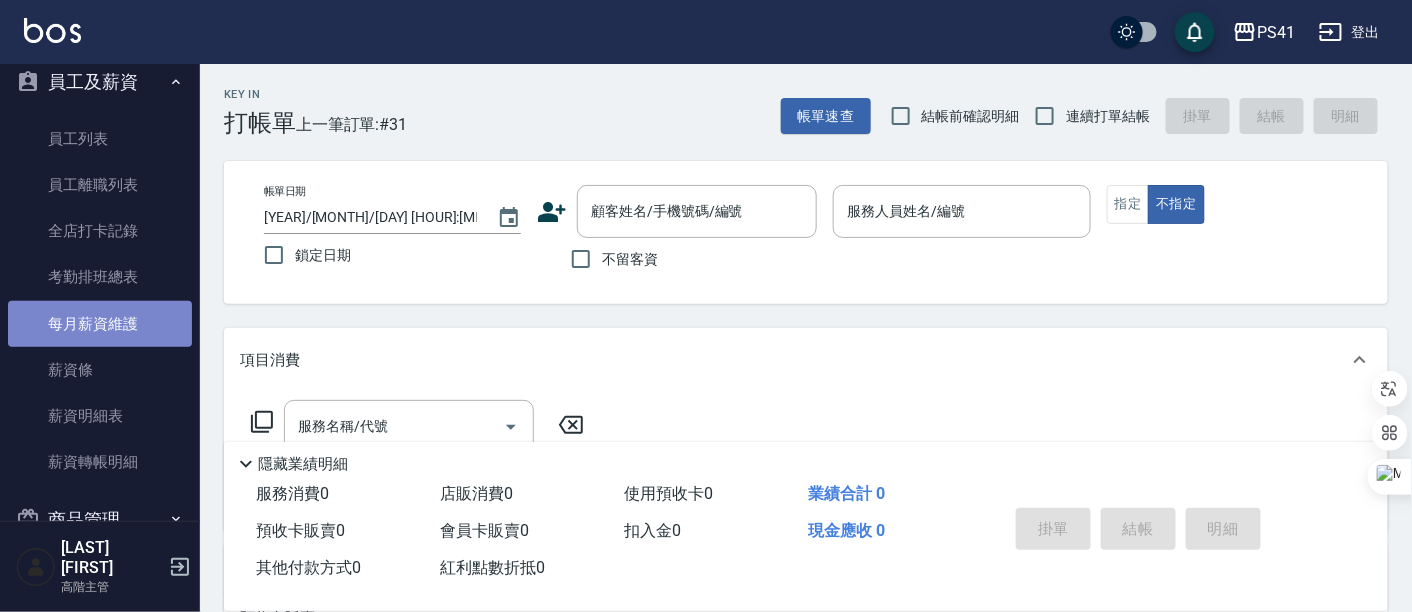 click on "每月薪資維護" at bounding box center [100, 324] 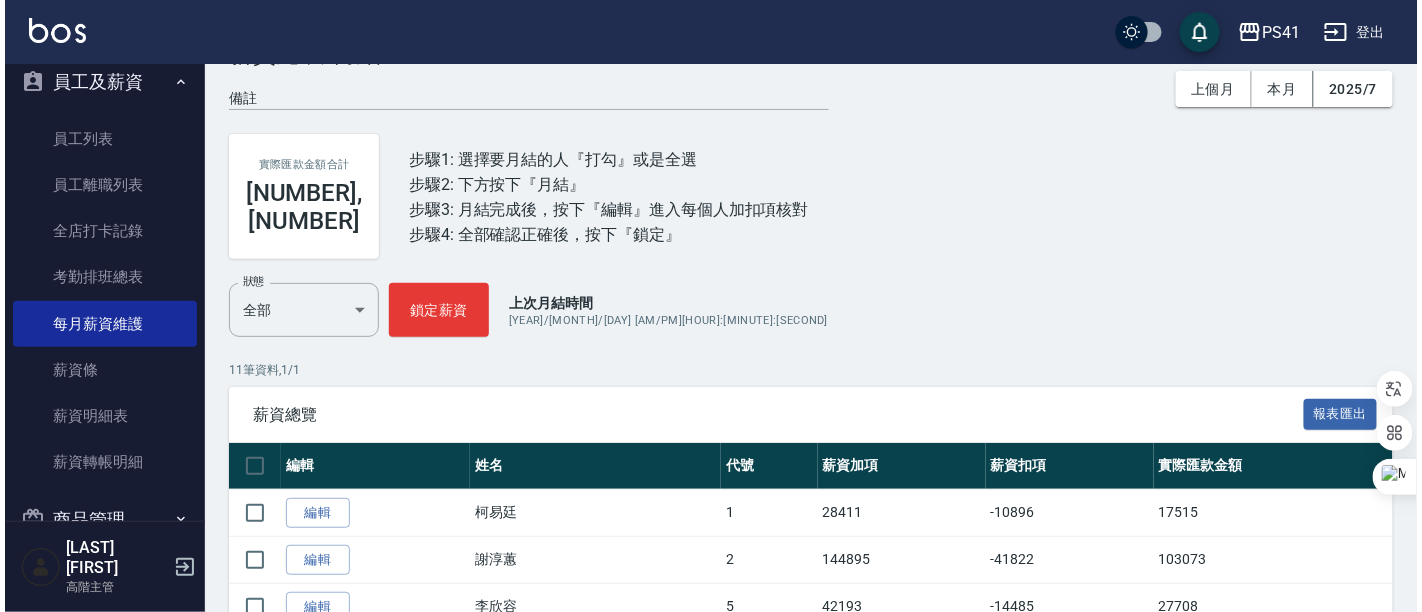 scroll, scrollTop: 51, scrollLeft: 0, axis: vertical 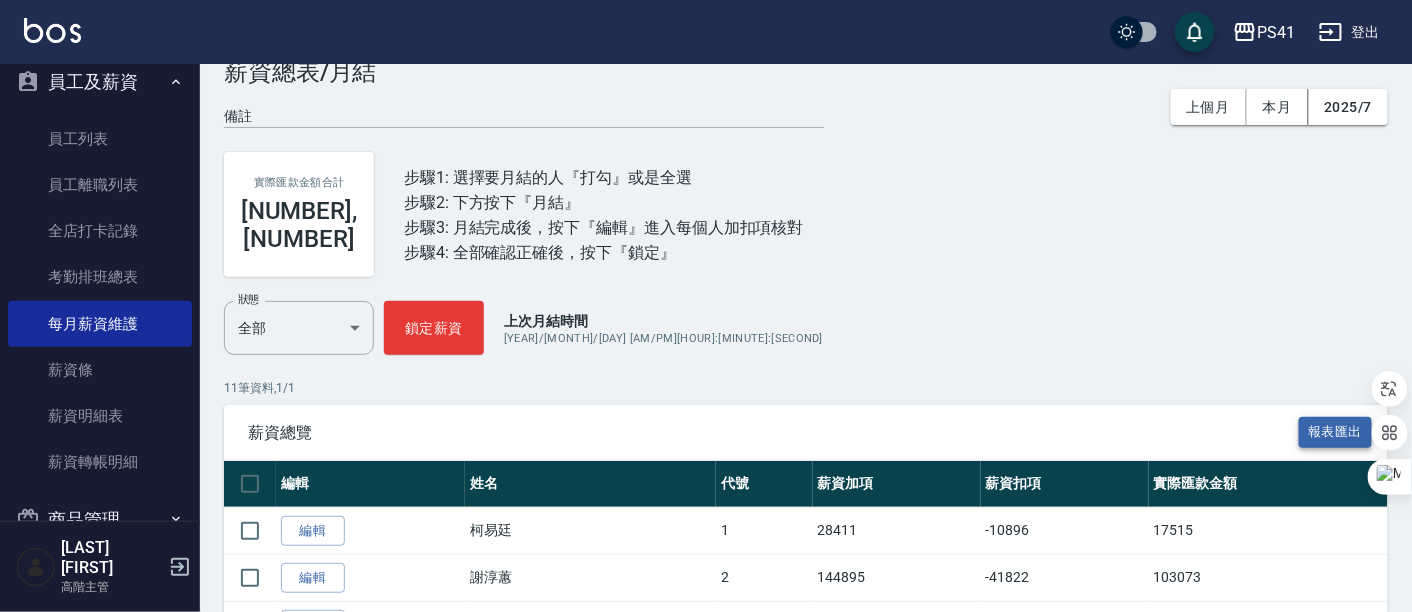 click on "報表匯出" at bounding box center (1336, 432) 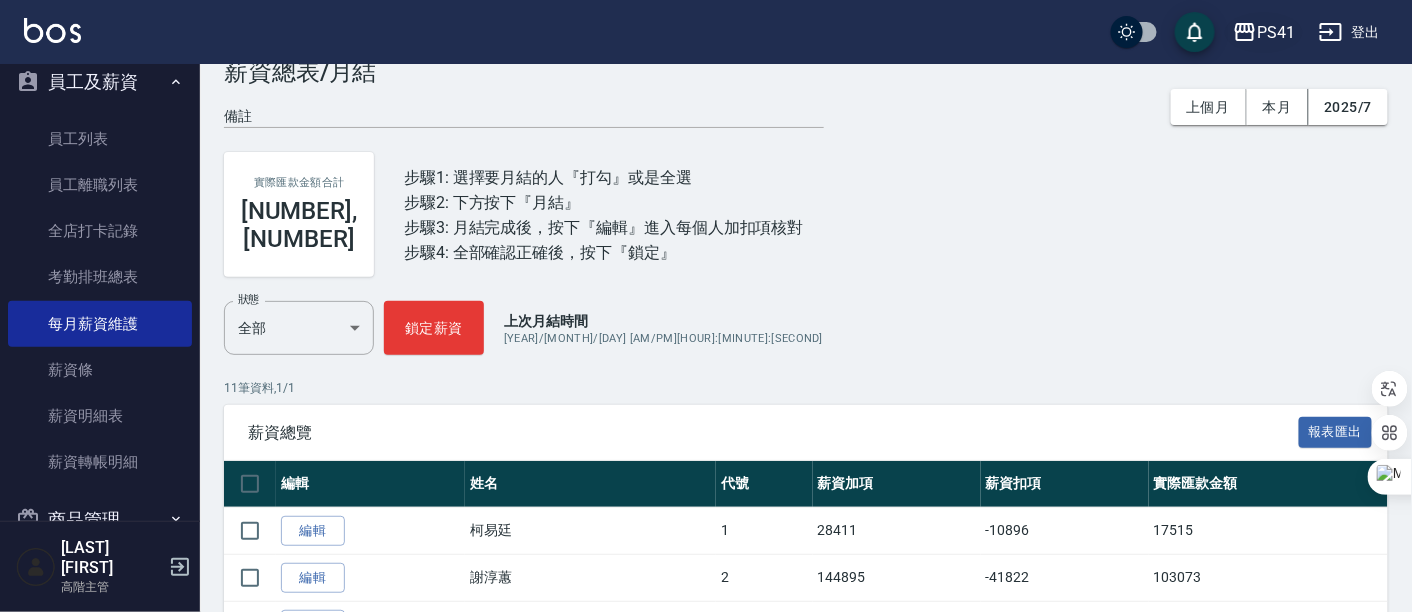 click 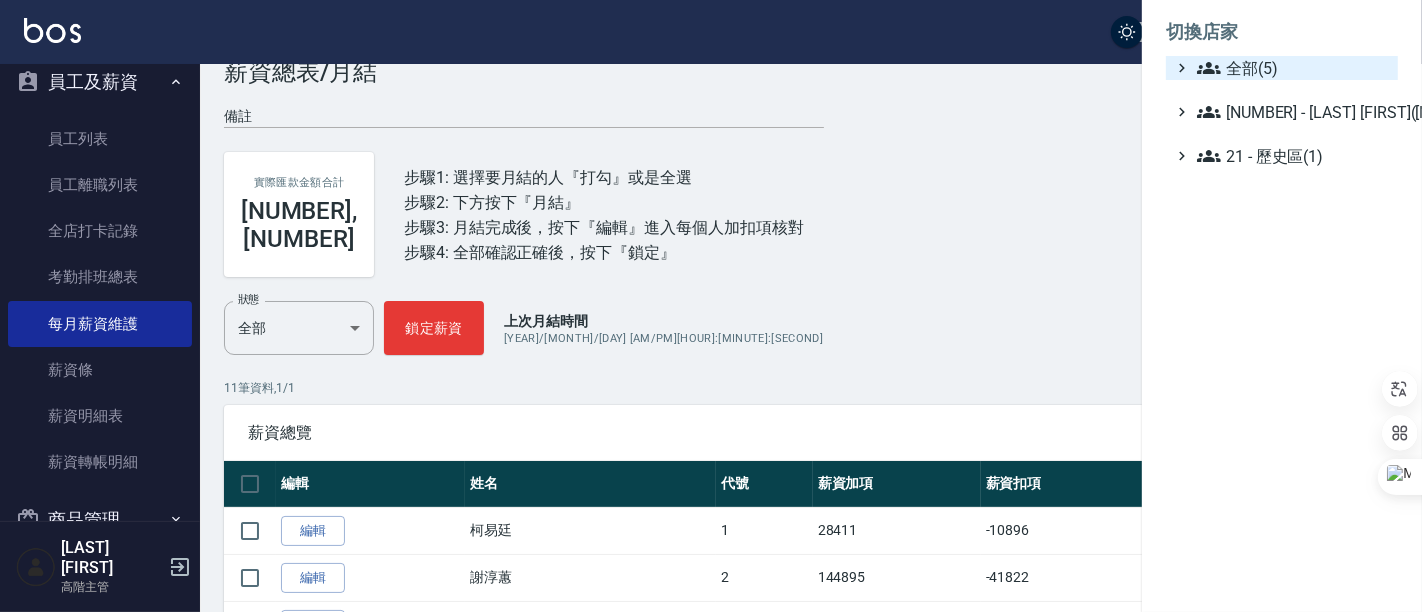 click on "全部(5)" at bounding box center (1293, 68) 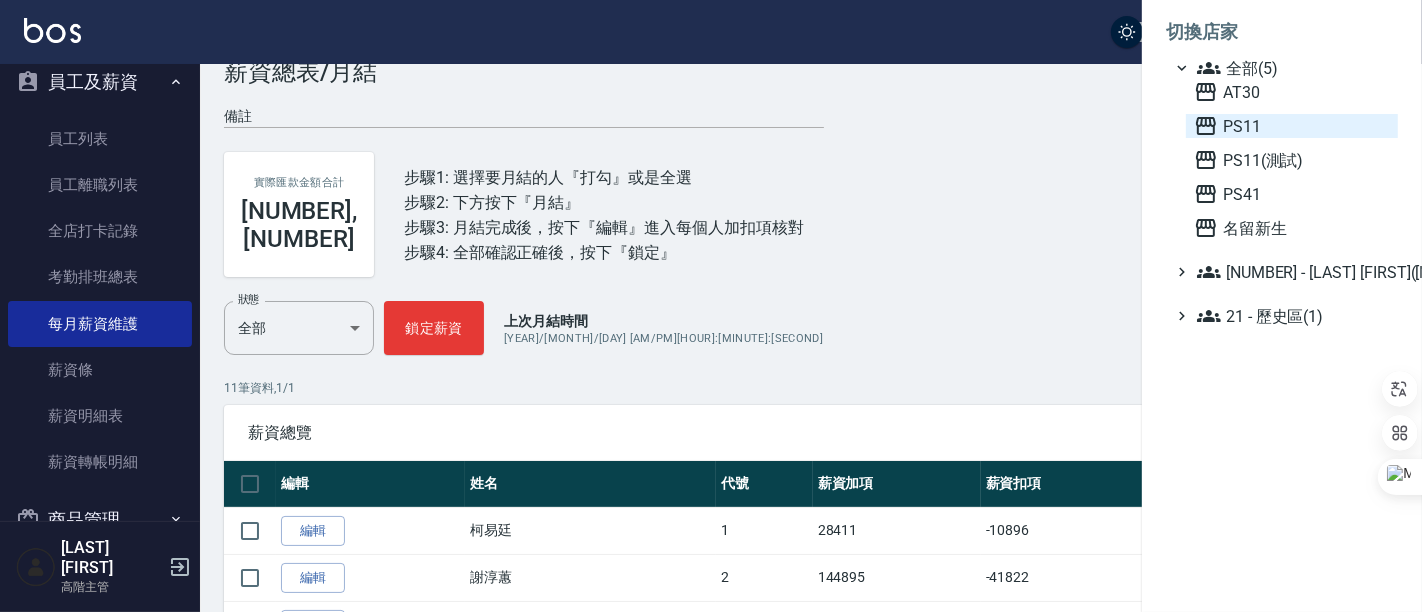 click on "PS11" at bounding box center [1292, 126] 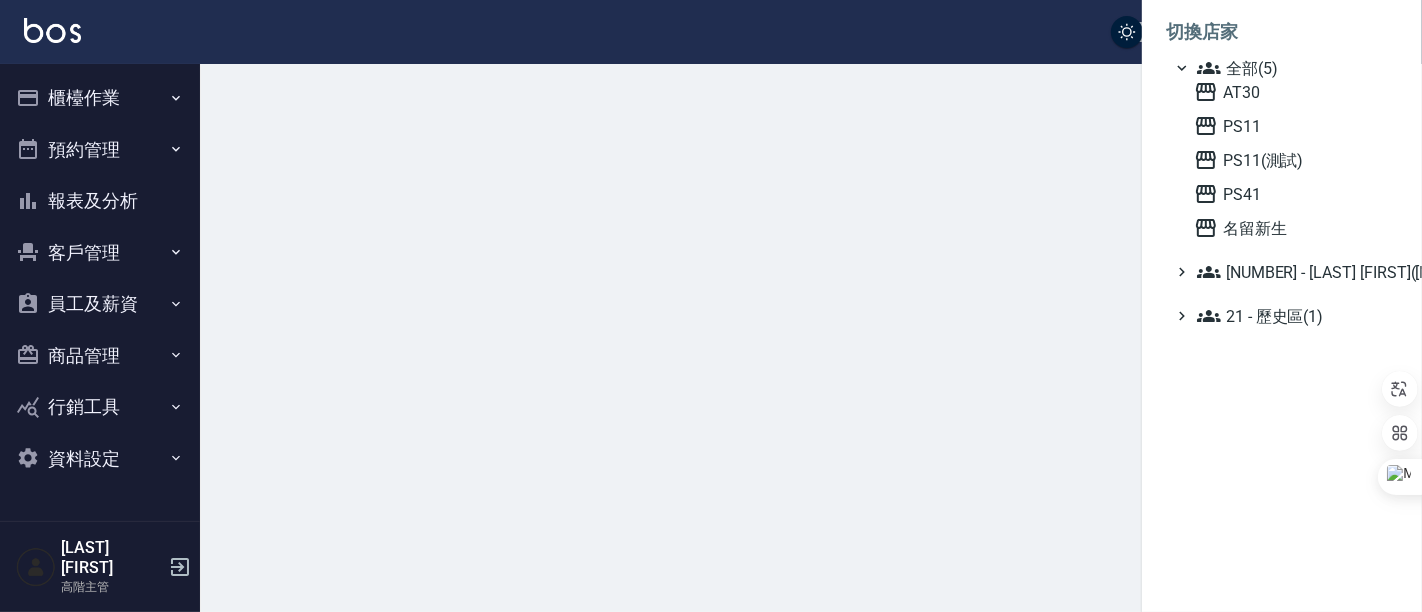scroll, scrollTop: 0, scrollLeft: 0, axis: both 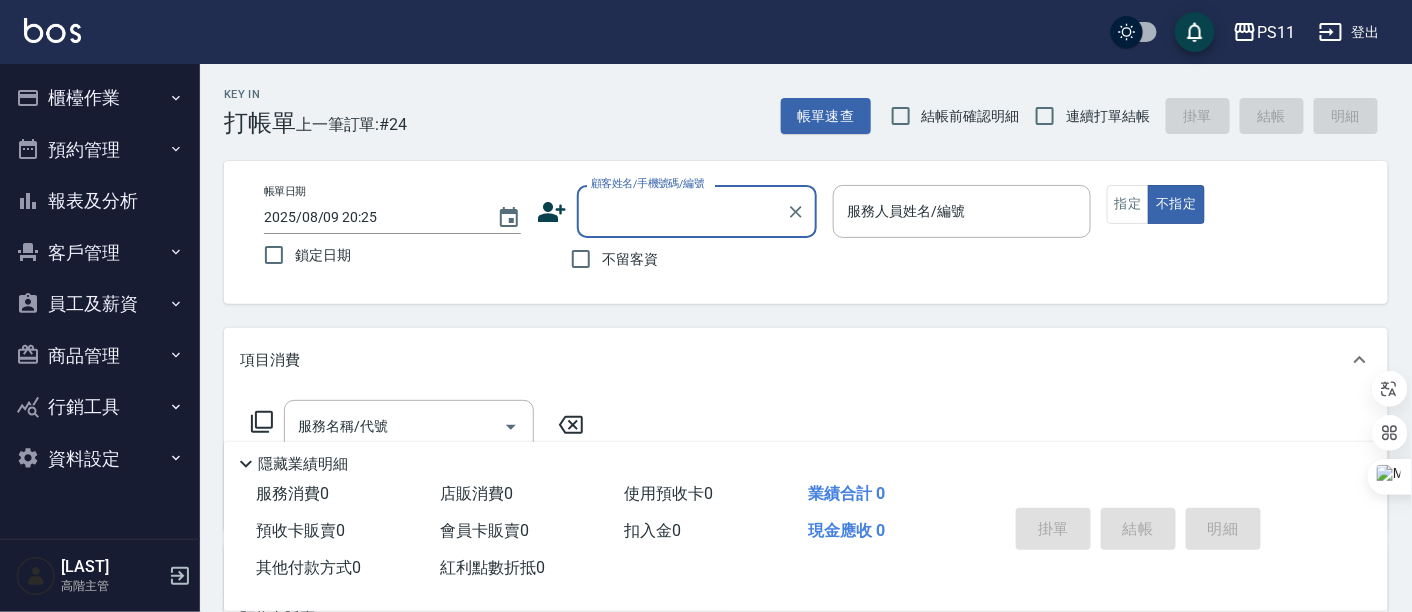 click on "員工及薪資" at bounding box center (100, 304) 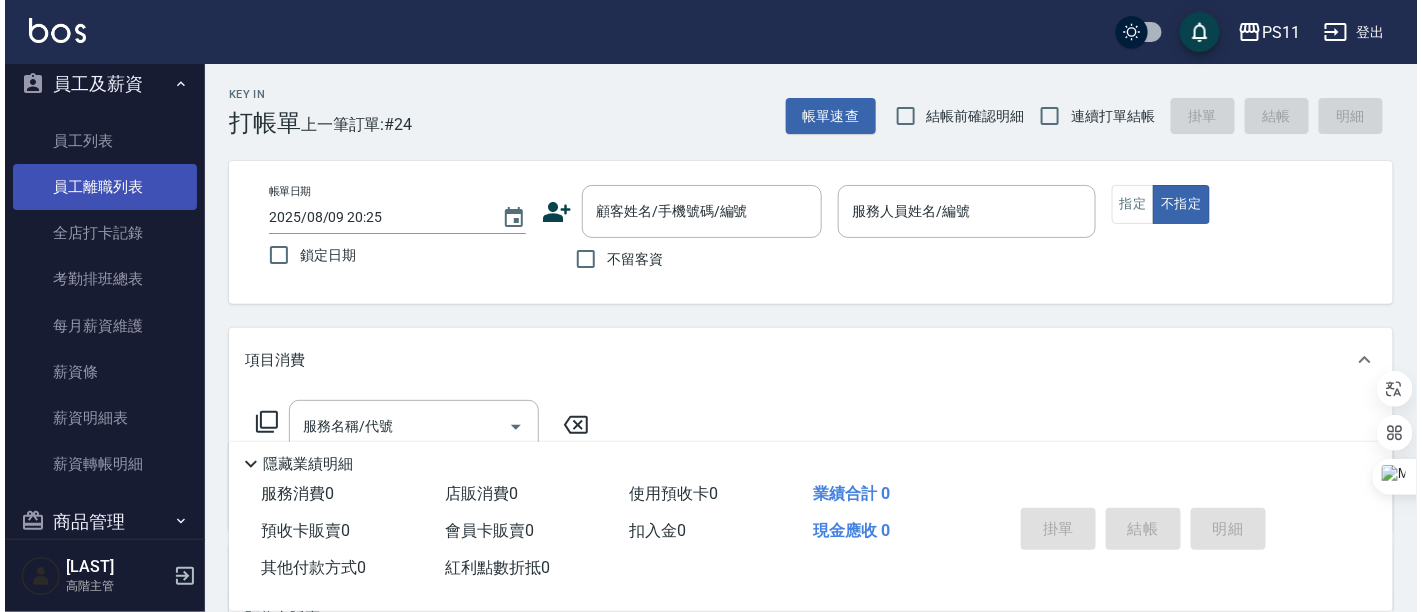 scroll, scrollTop: 222, scrollLeft: 0, axis: vertical 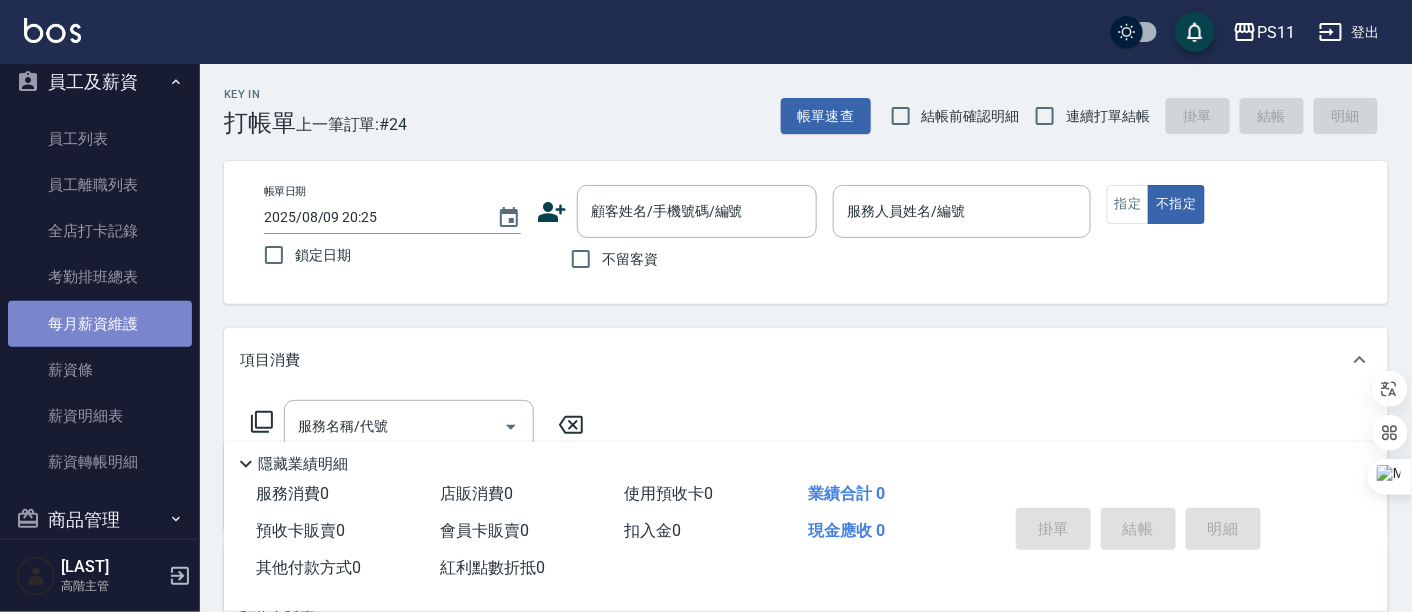 click on "每月薪資維護" at bounding box center (100, 324) 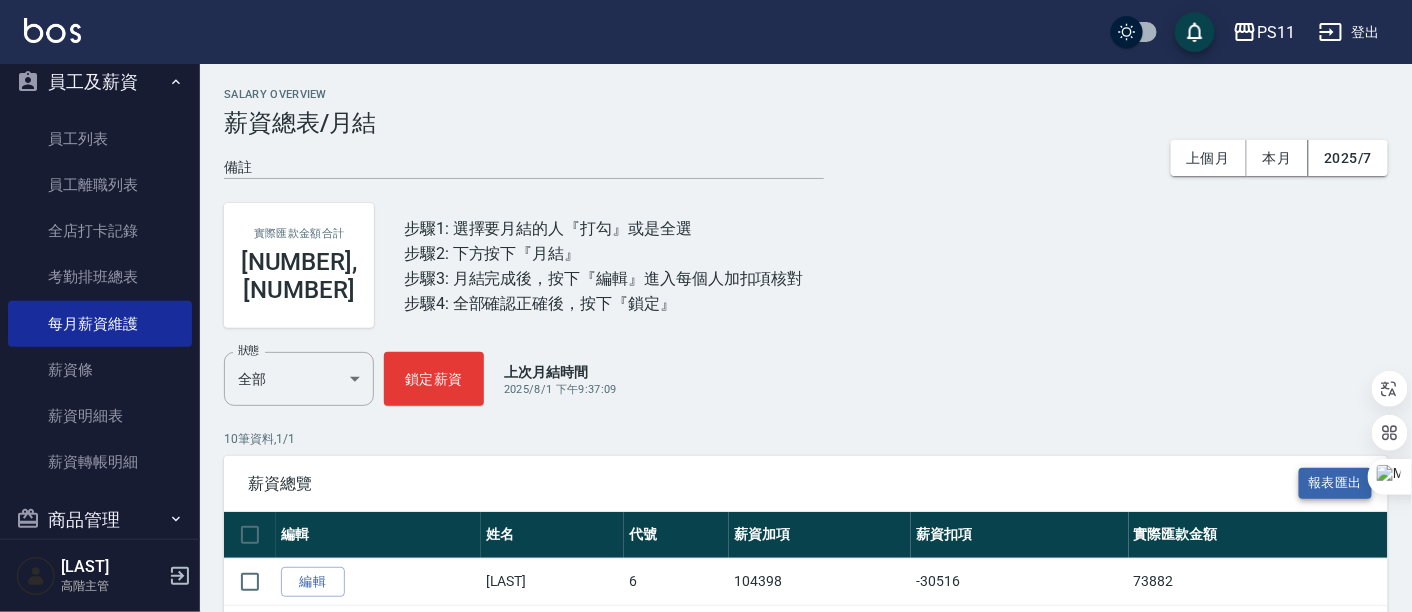 click on "報表匯出" at bounding box center [1336, 483] 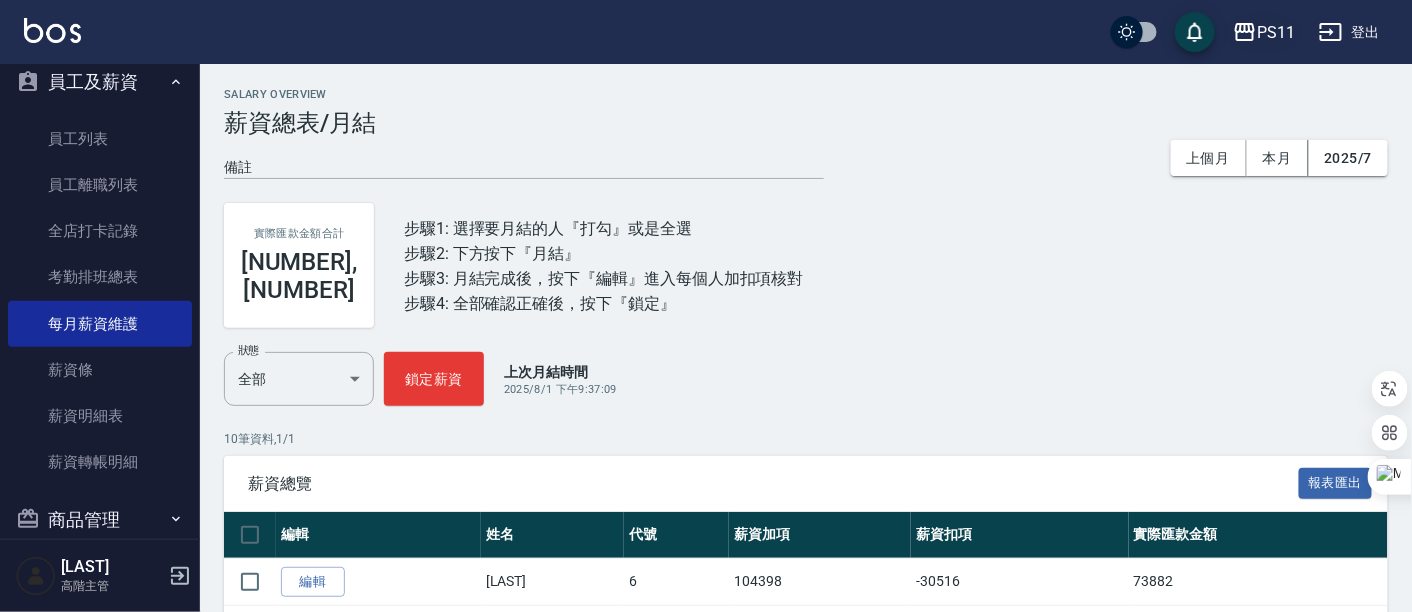 click on "PS11" at bounding box center [1276, 32] 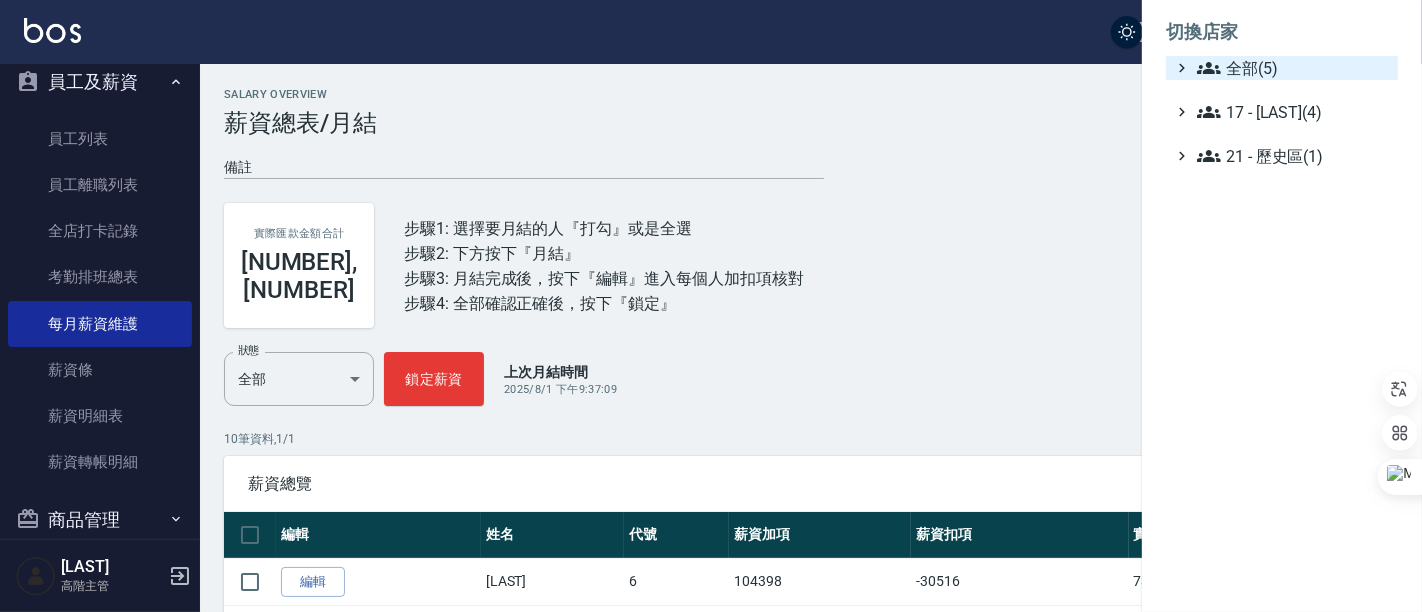 click on "全部(5)" at bounding box center [1293, 68] 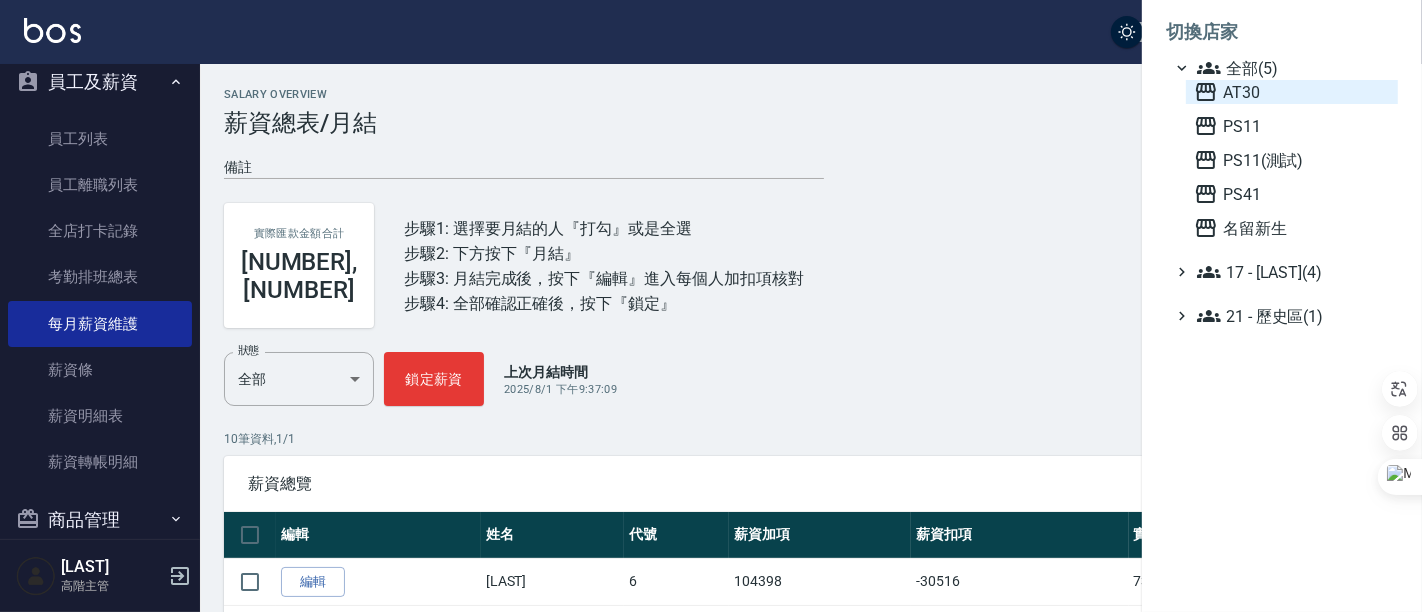 click on "AT30" at bounding box center [1292, 92] 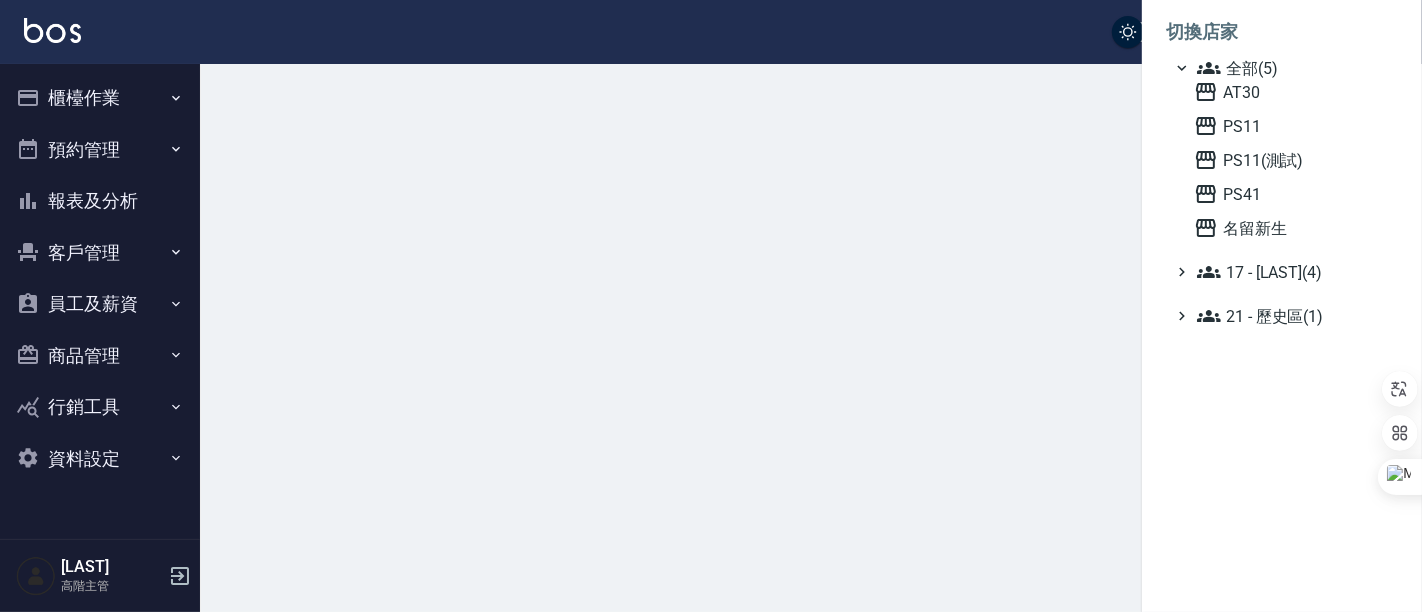 scroll, scrollTop: 0, scrollLeft: 0, axis: both 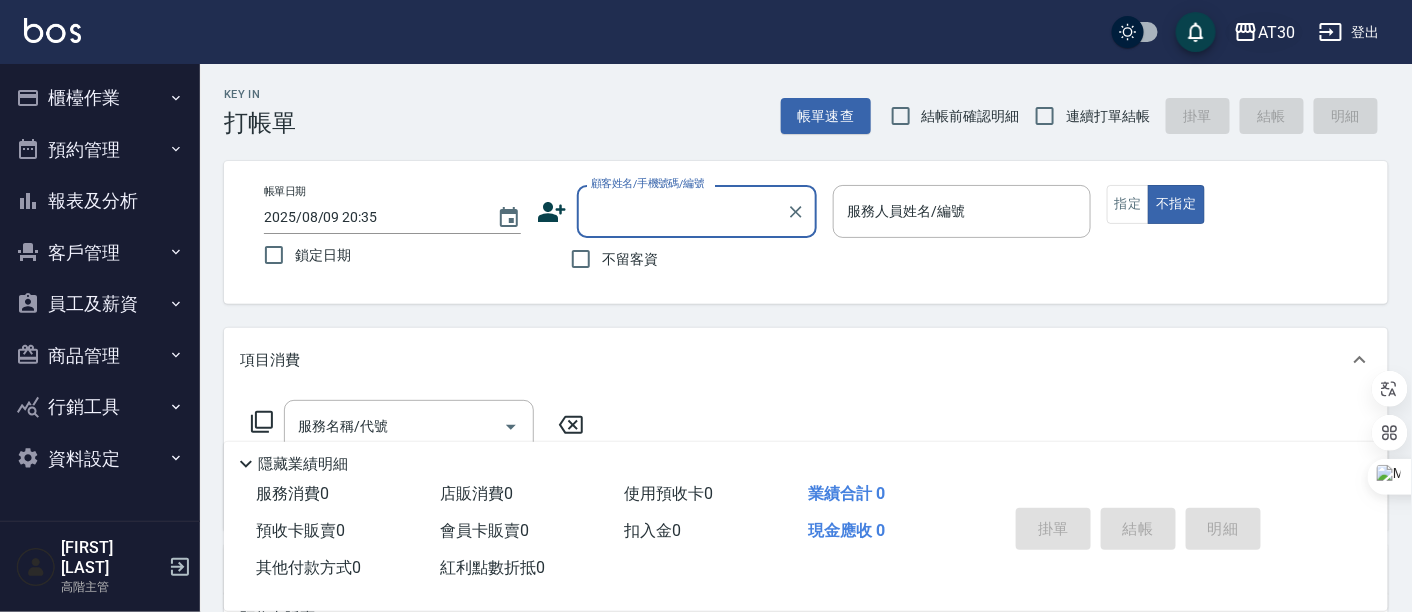 click on "AT30" at bounding box center (1276, 32) 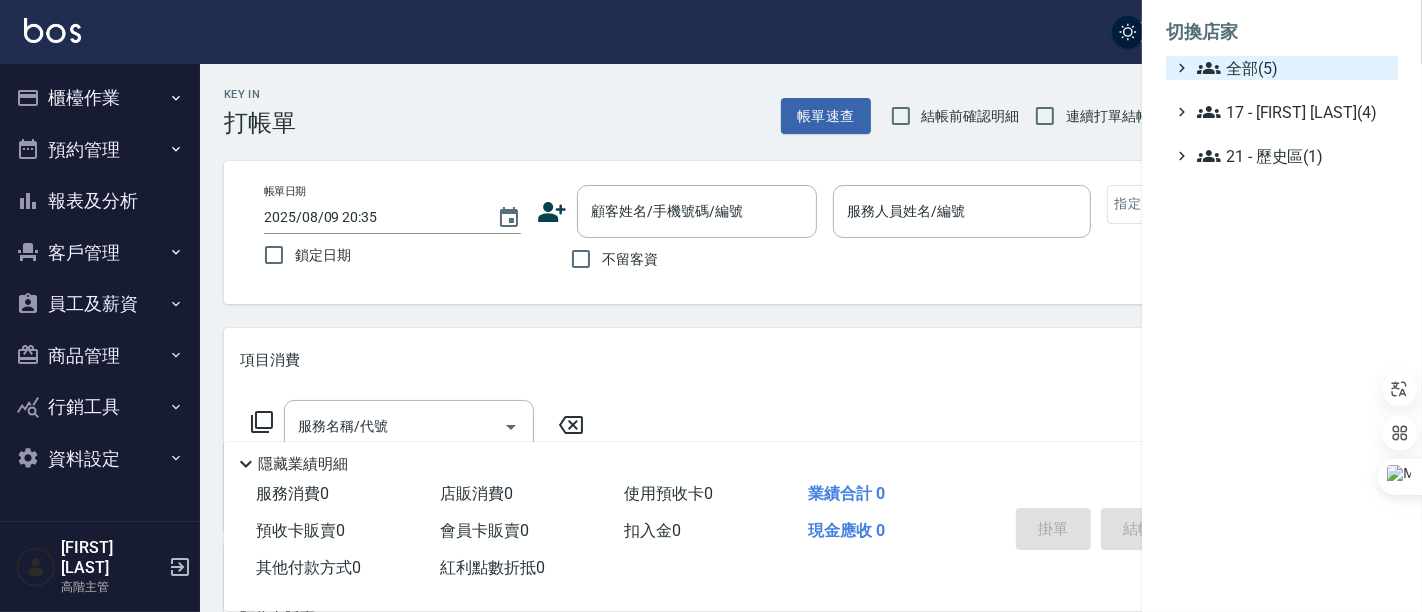 click on "全部(5)" at bounding box center [1293, 68] 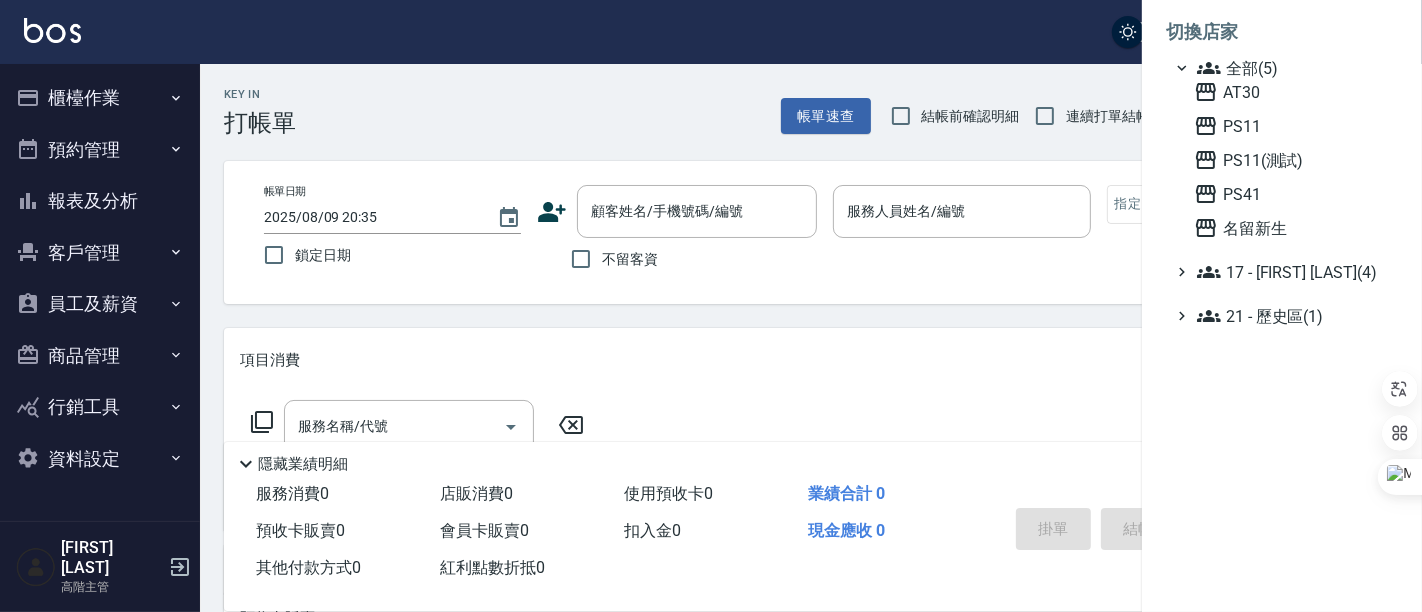 click on "全部(5) AT30 PS11 PS11(測試) PS41 名留新生 17 - 顏鵬原(4) 21 - 歷史區(1)" at bounding box center [1282, 192] 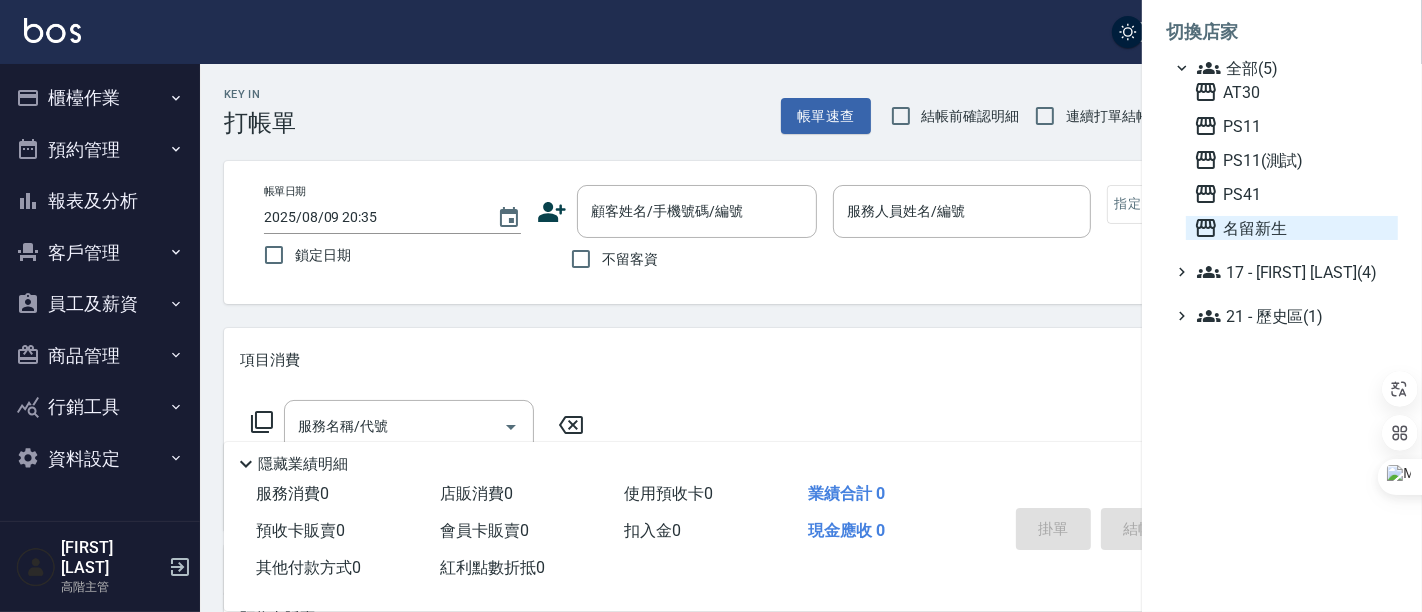 click on "名留新生" at bounding box center [1292, 228] 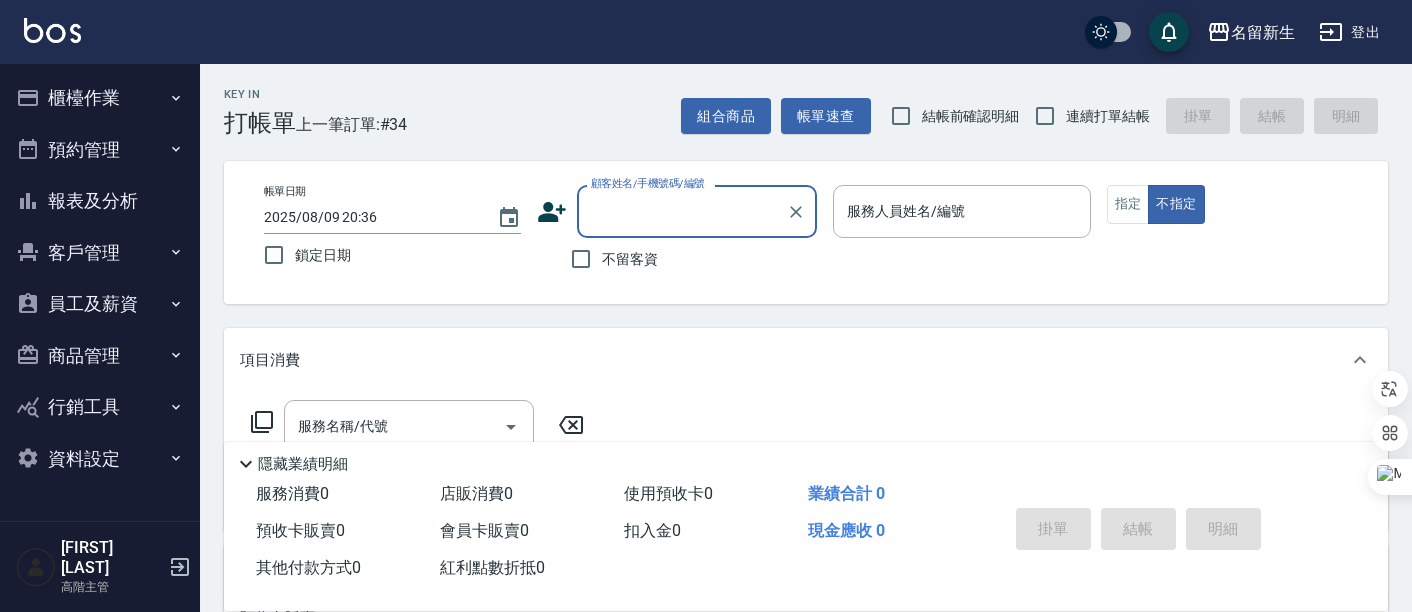 scroll, scrollTop: 0, scrollLeft: 0, axis: both 